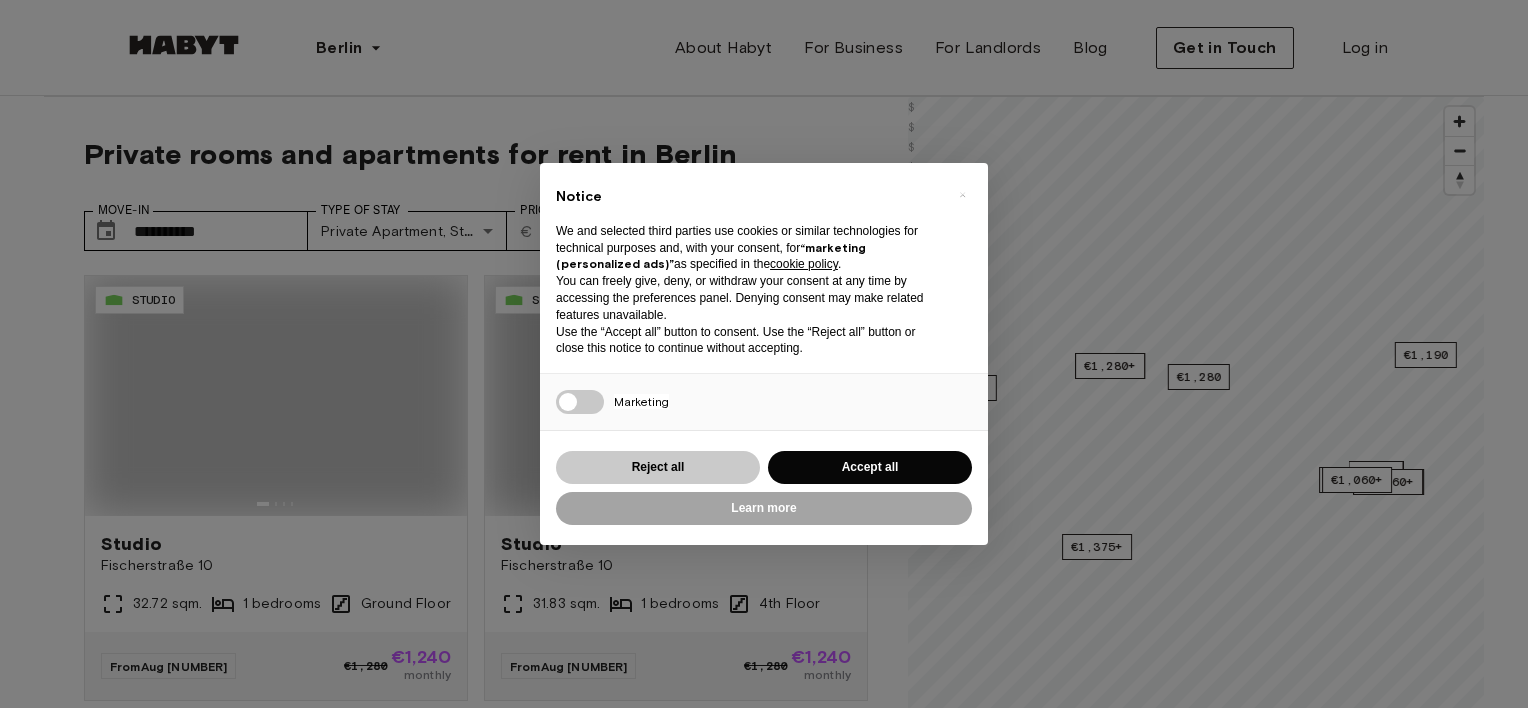 scroll, scrollTop: 0, scrollLeft: 0, axis: both 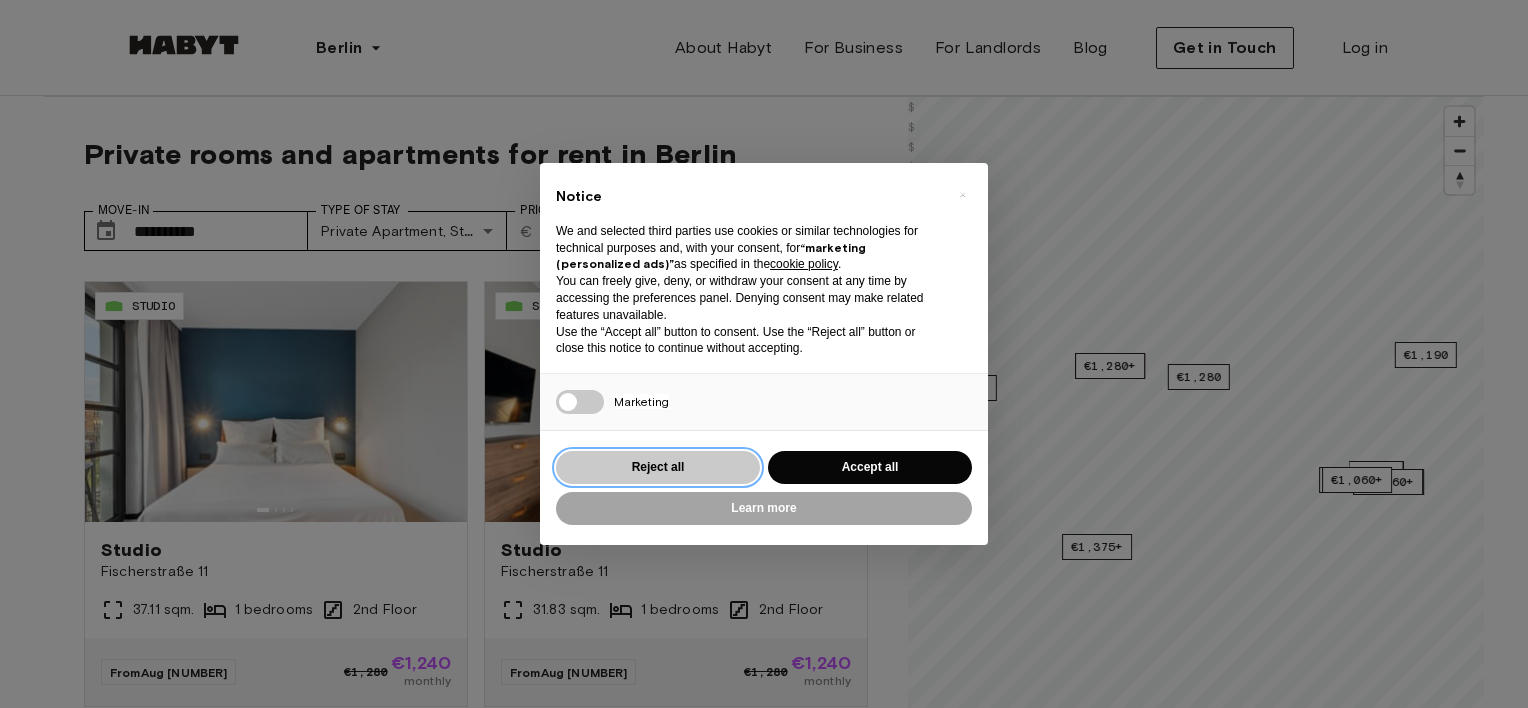 click on "Reject all" at bounding box center (658, 467) 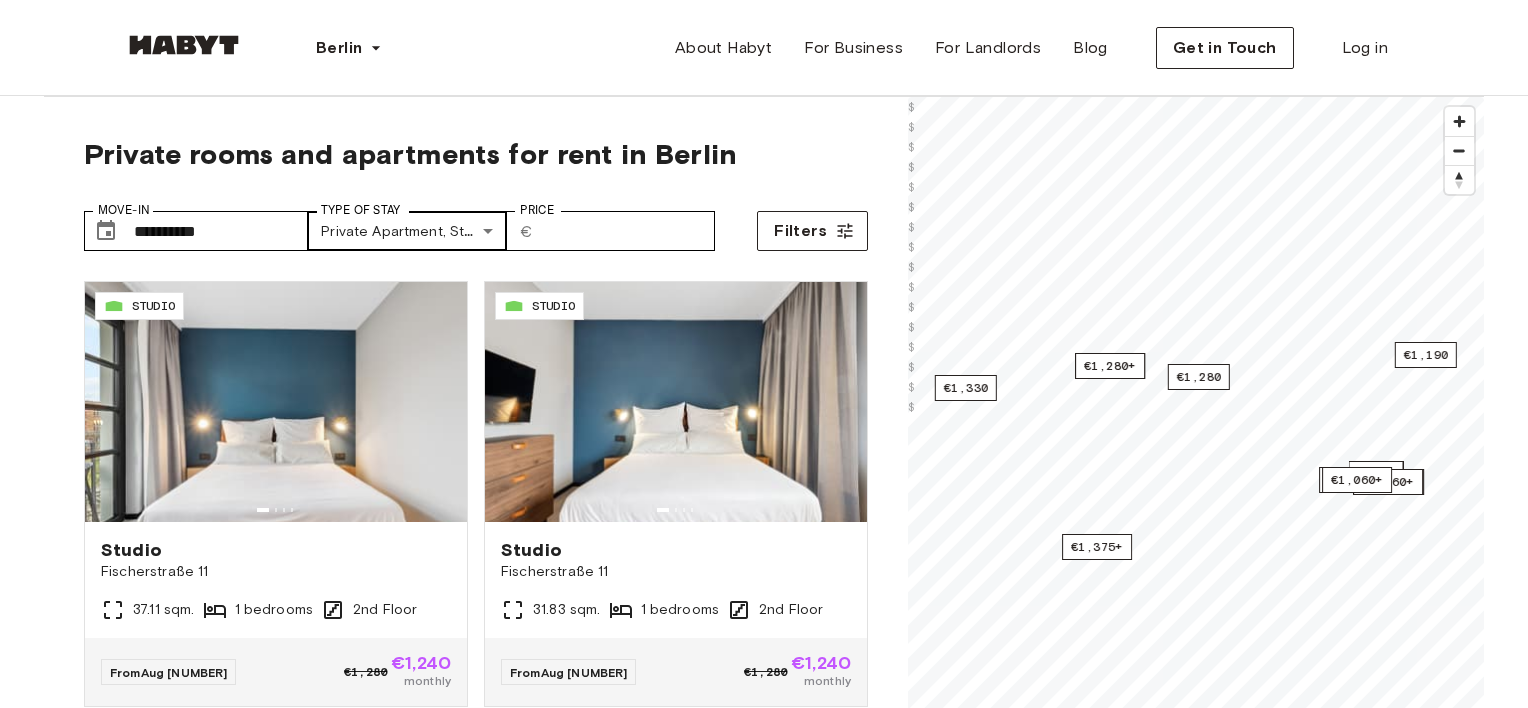 click on "**********" at bounding box center (764, 2361) 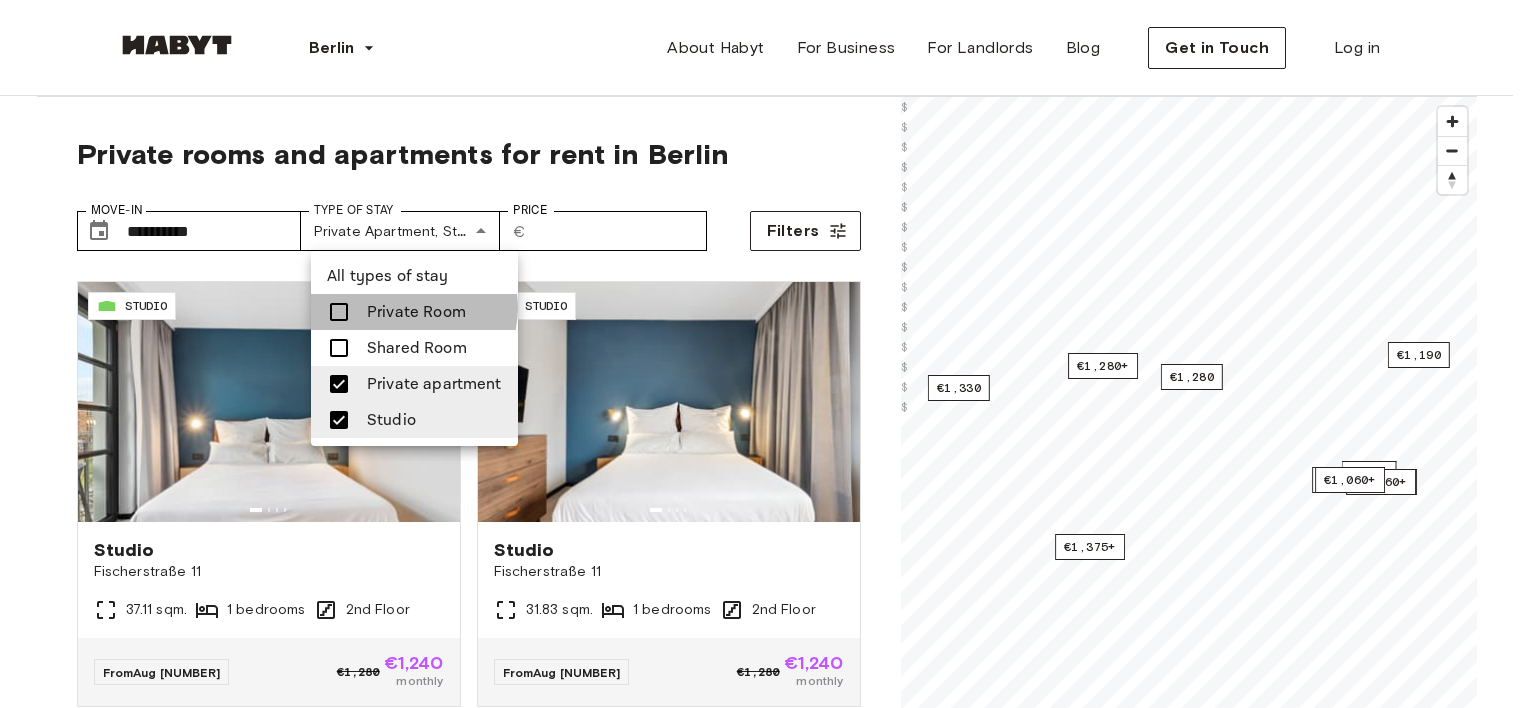 click on "Private Room" at bounding box center (416, 312) 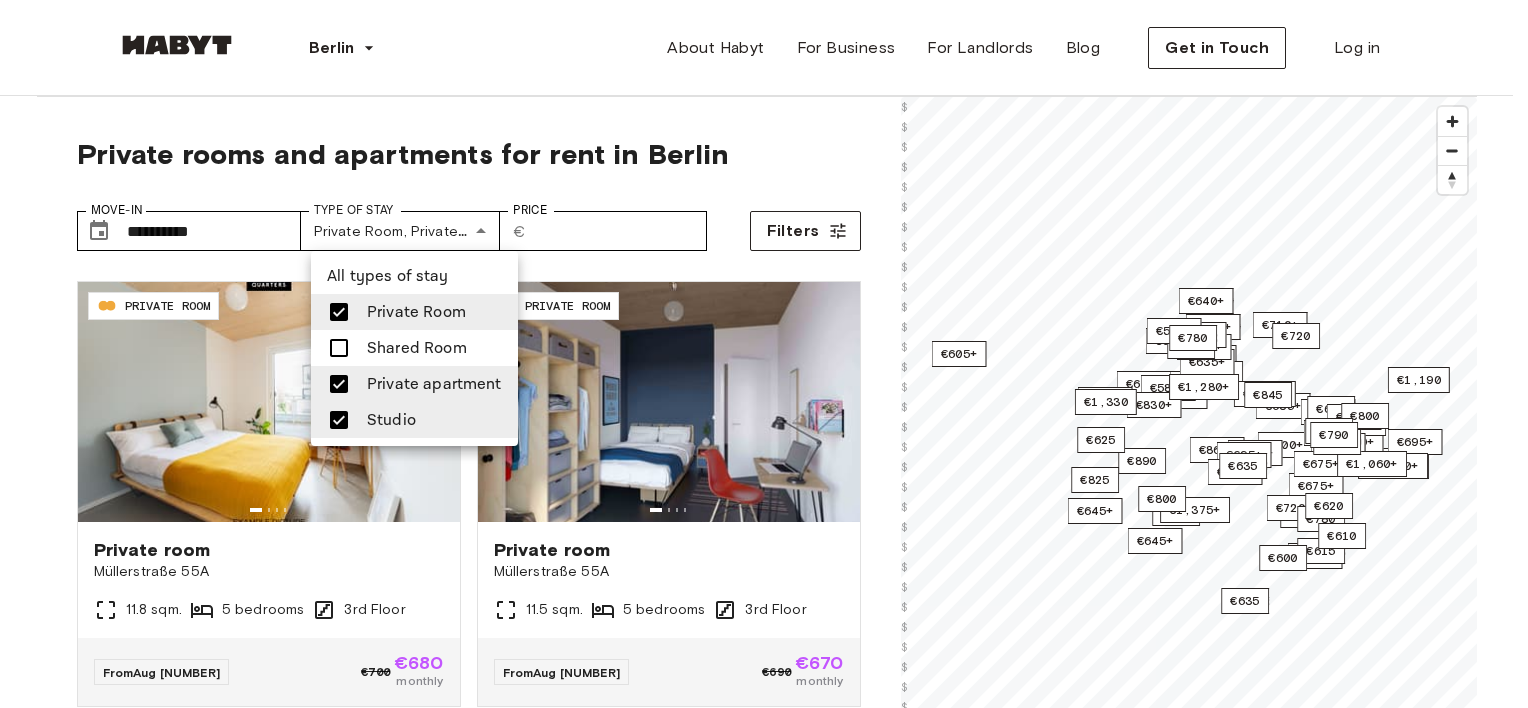 click at bounding box center [764, 354] 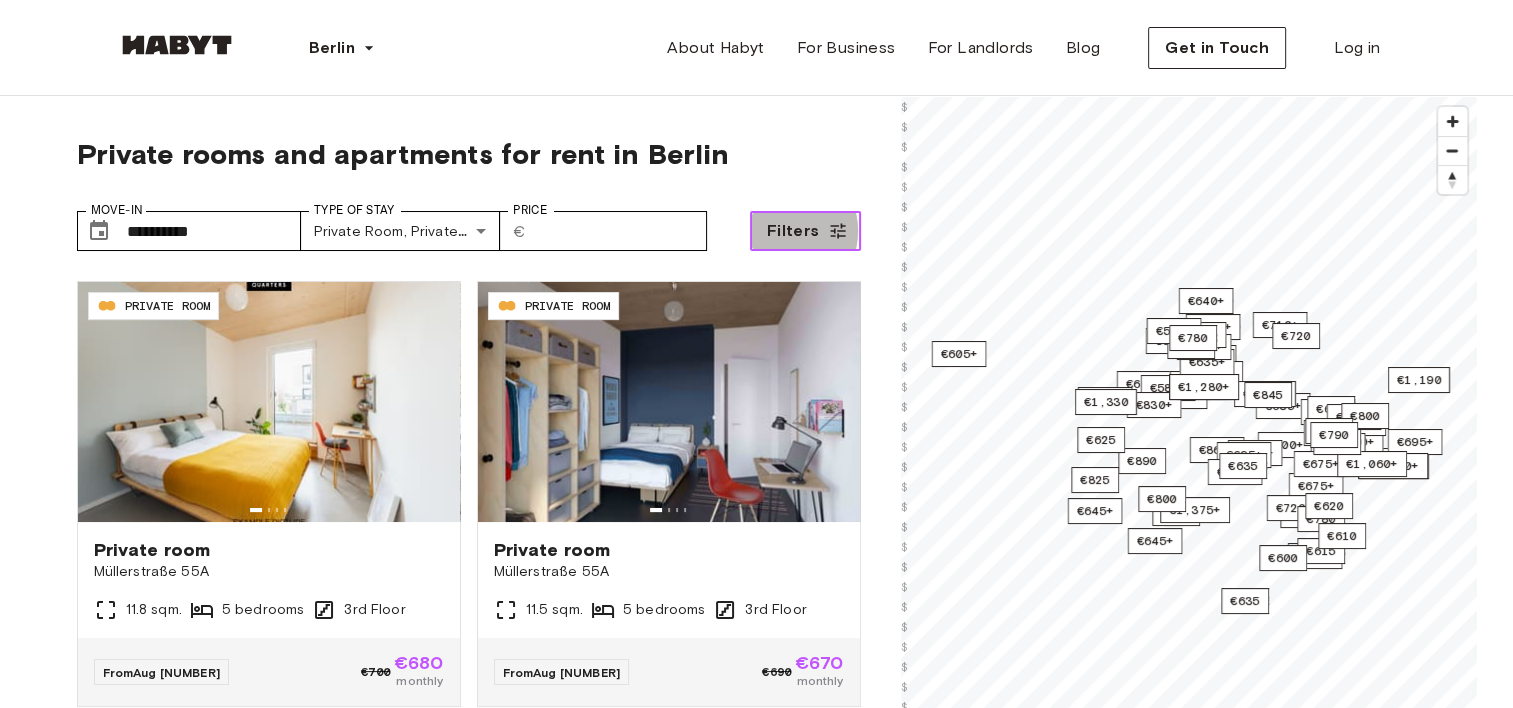 click on "Filters" at bounding box center [793, 231] 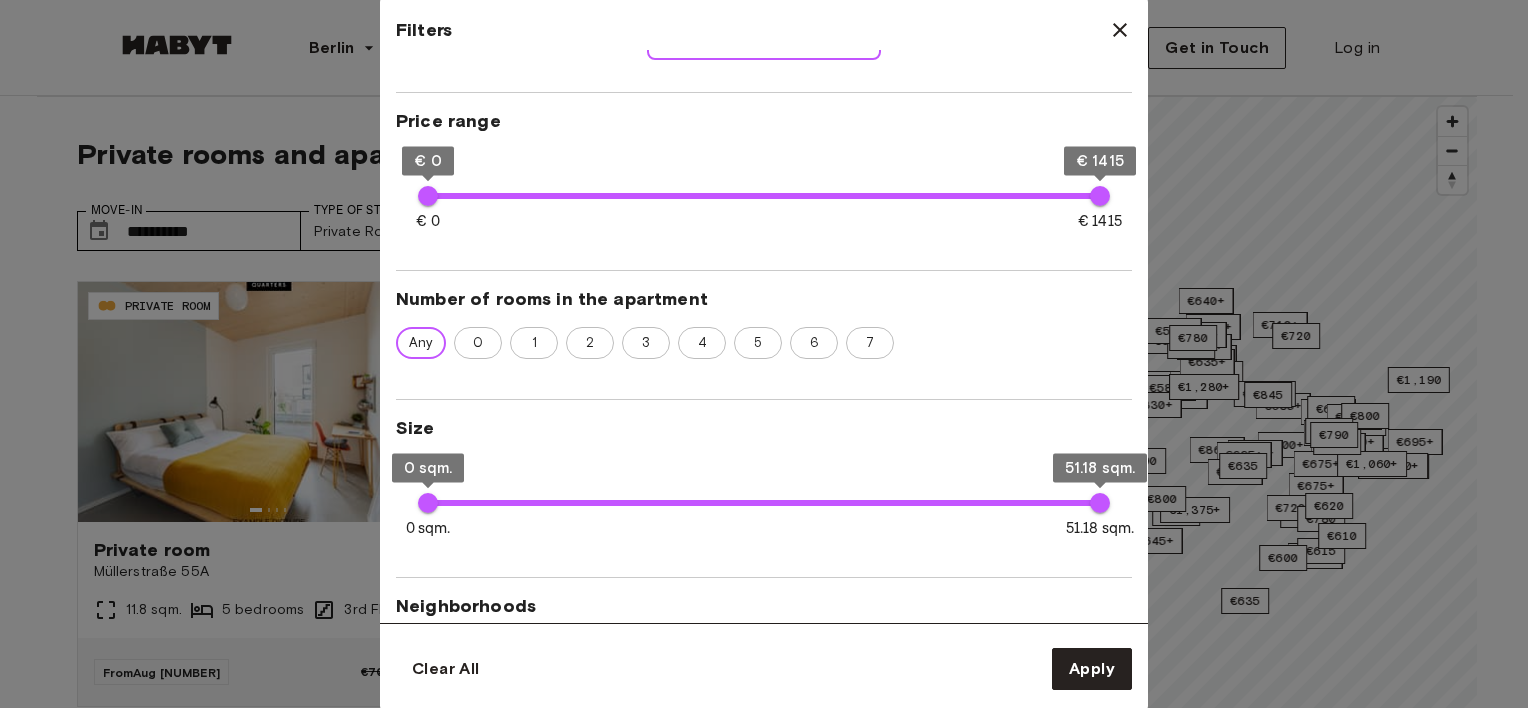 scroll, scrollTop: 372, scrollLeft: 0, axis: vertical 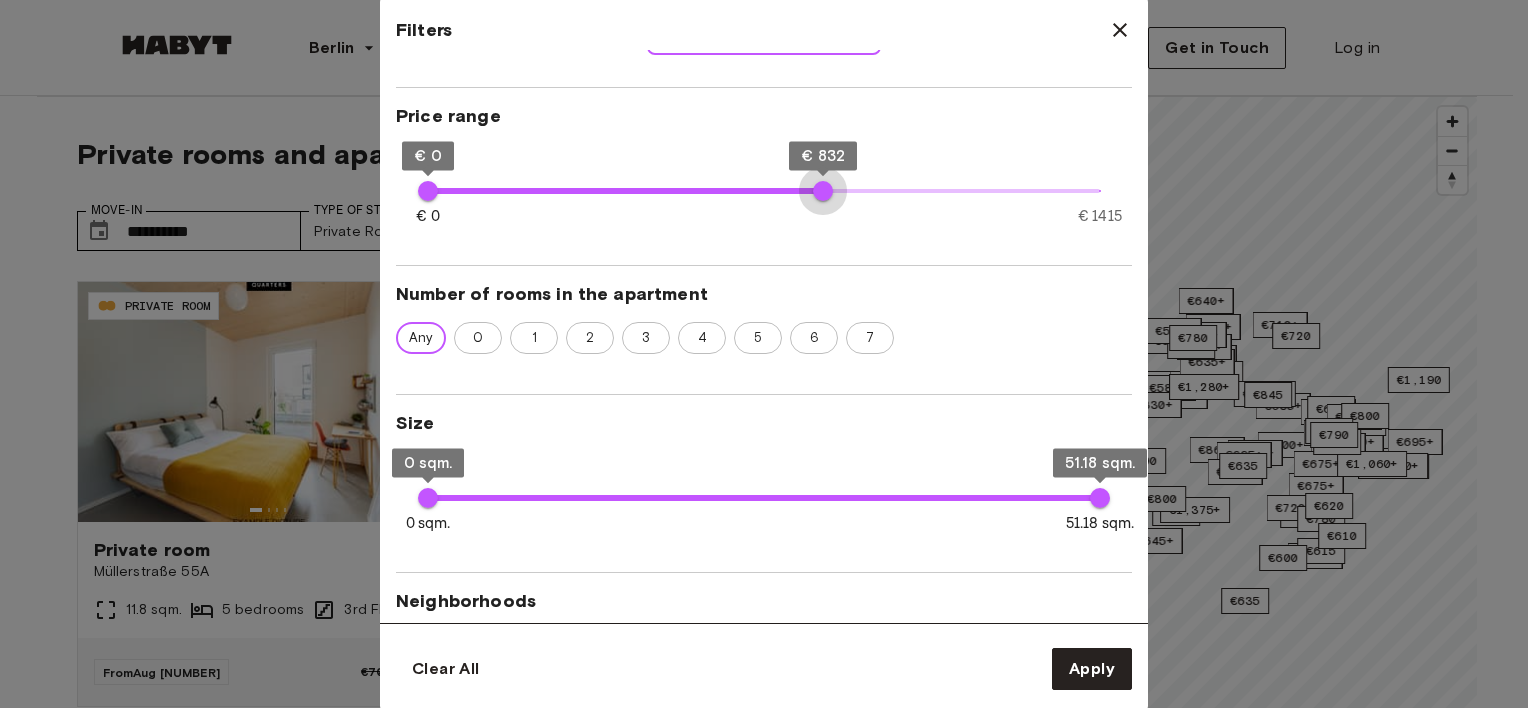 type on "***" 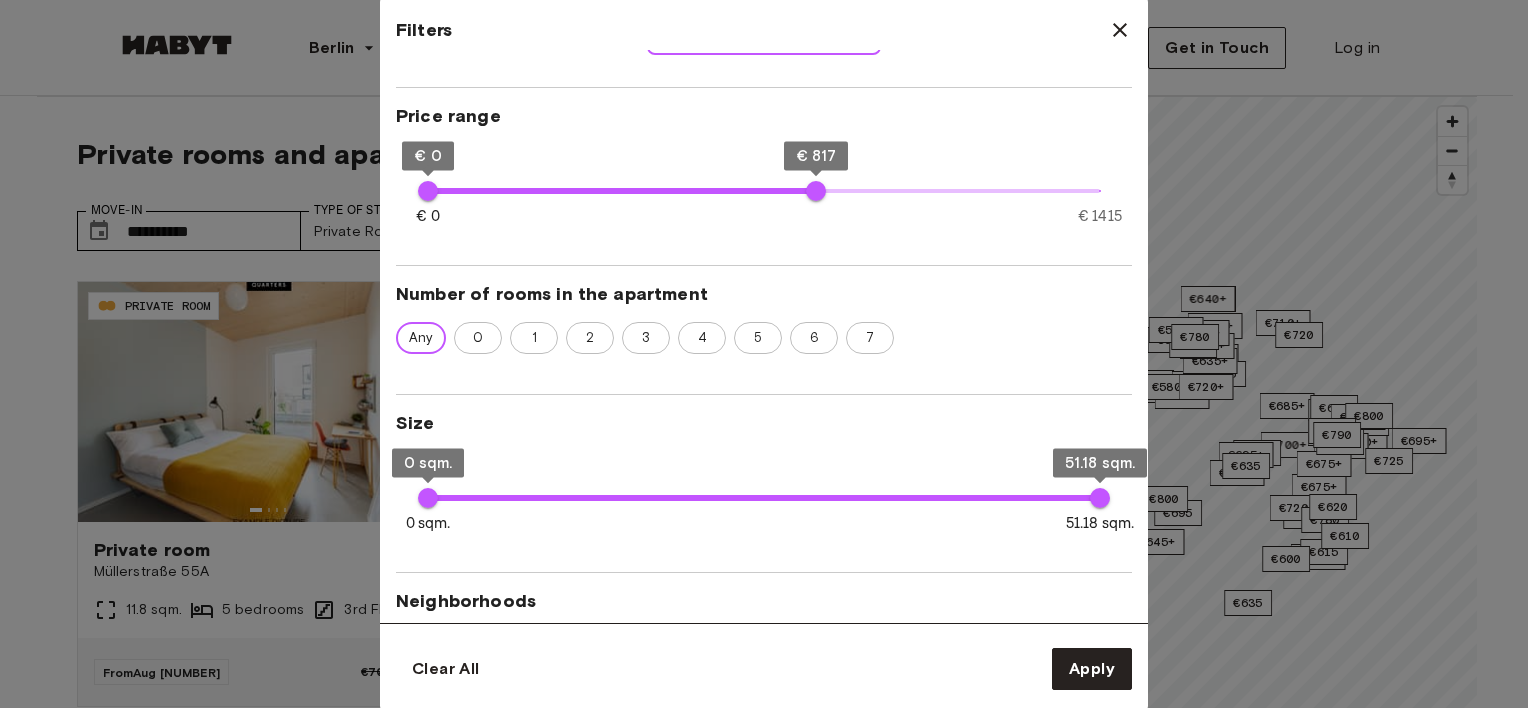 type on "**" 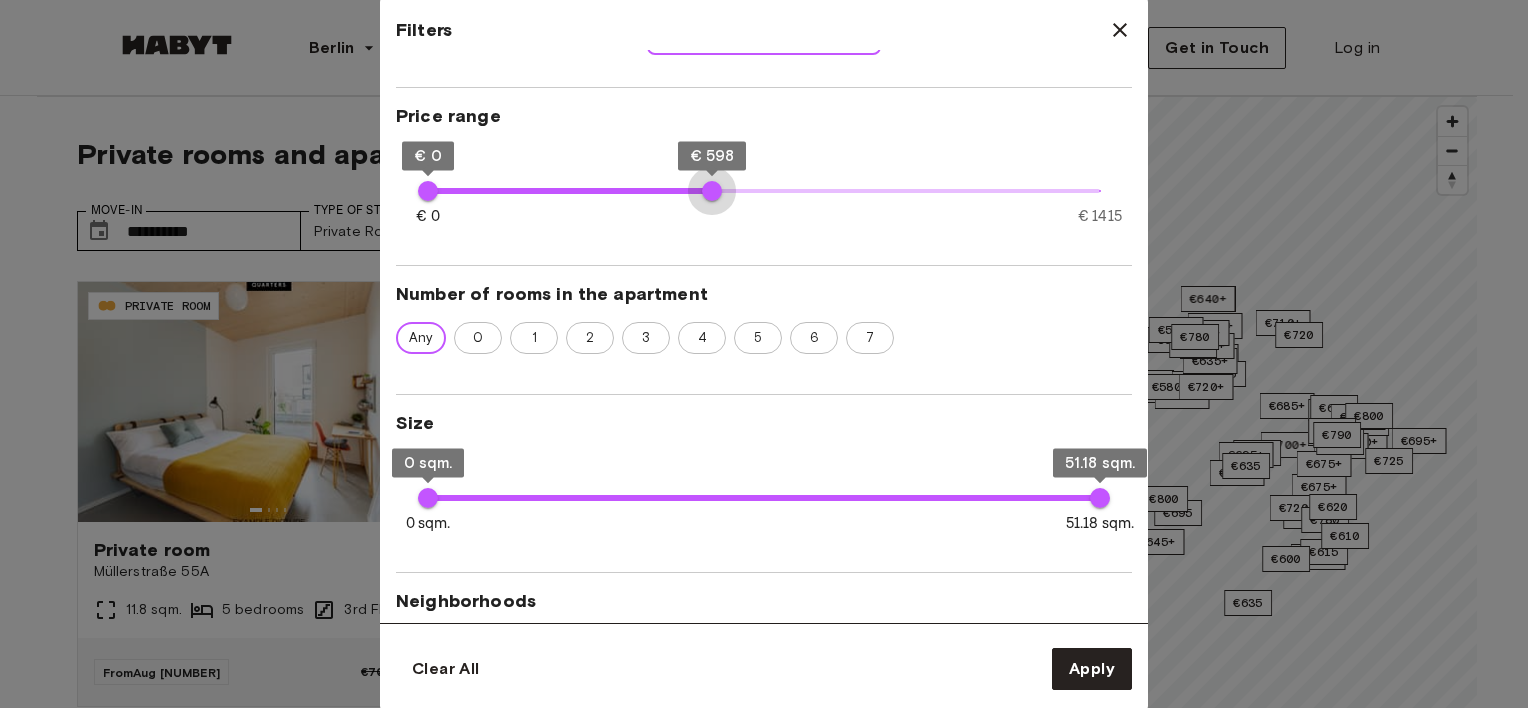 type on "***" 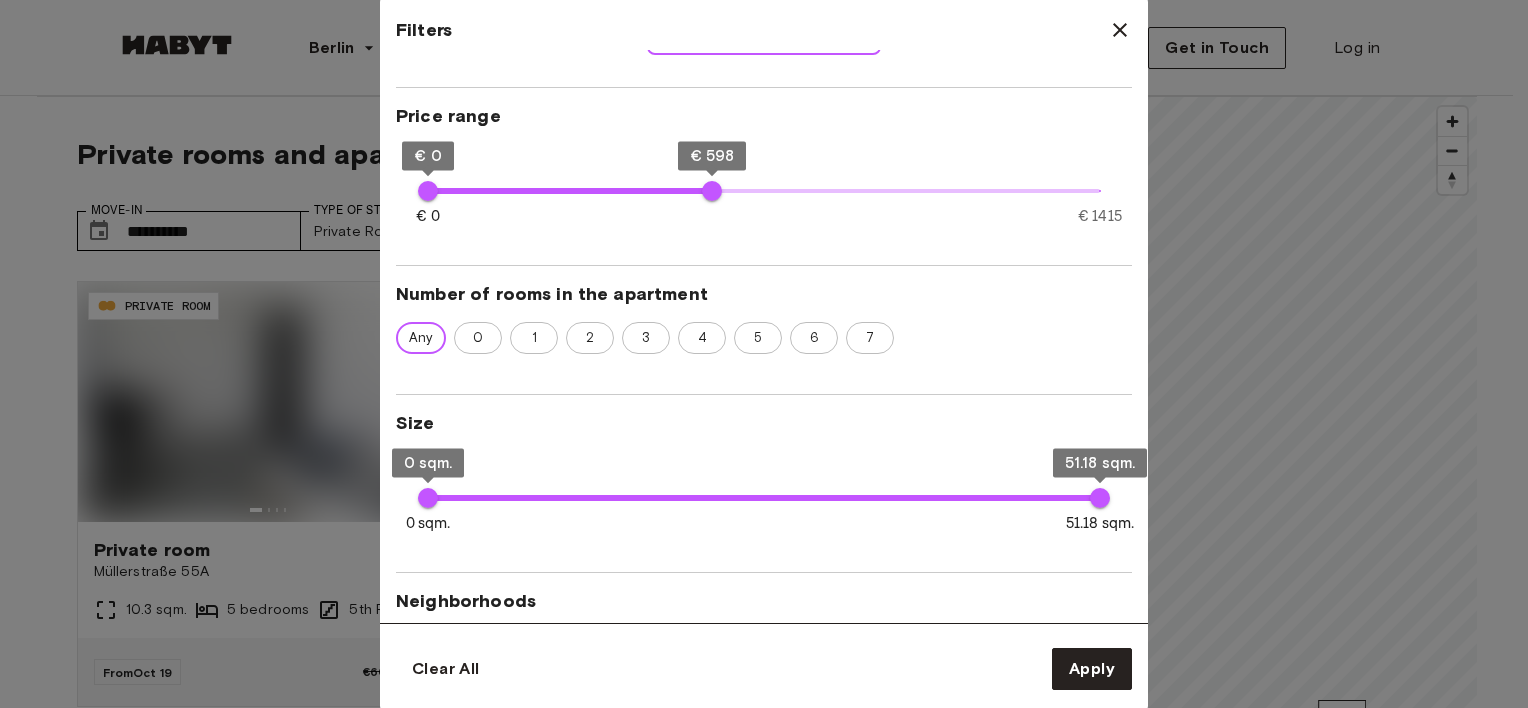 type on "**" 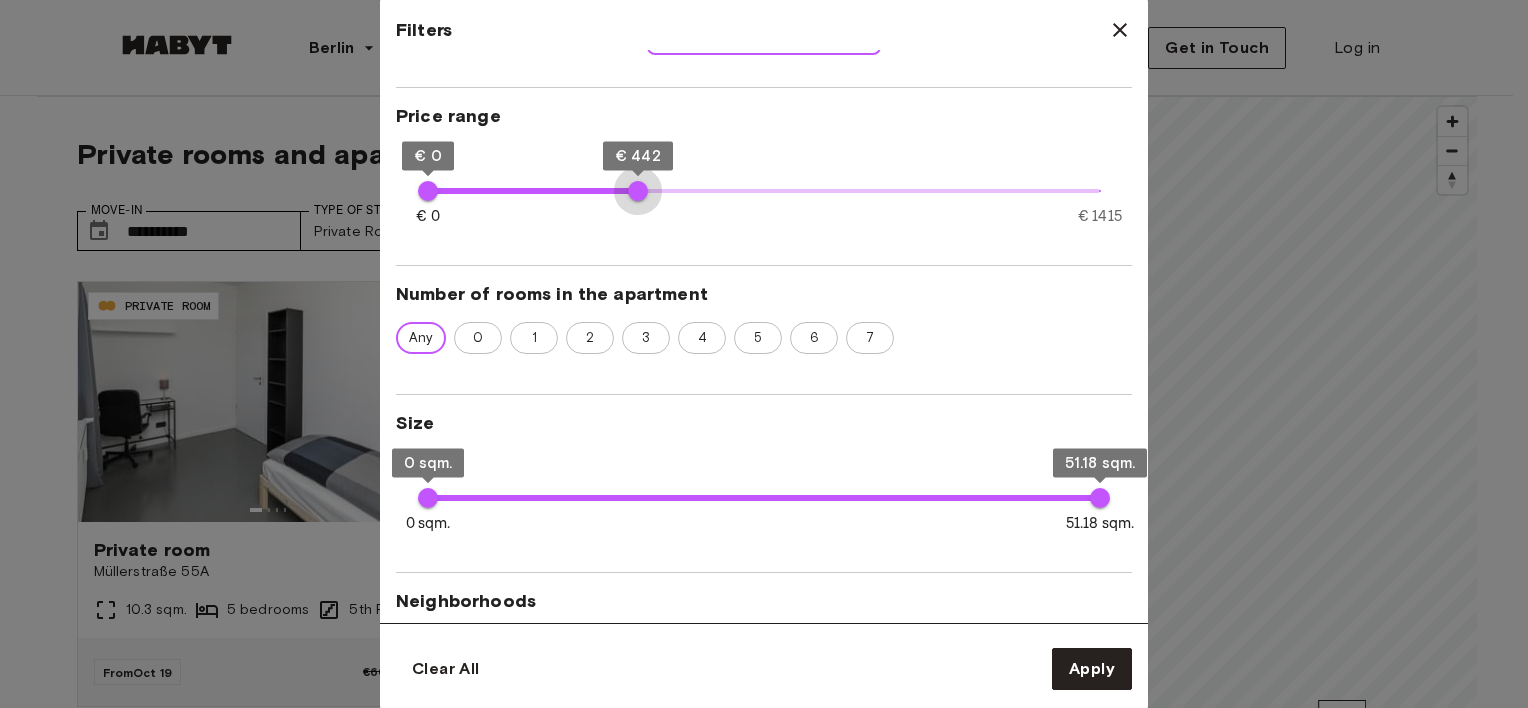 type on "***" 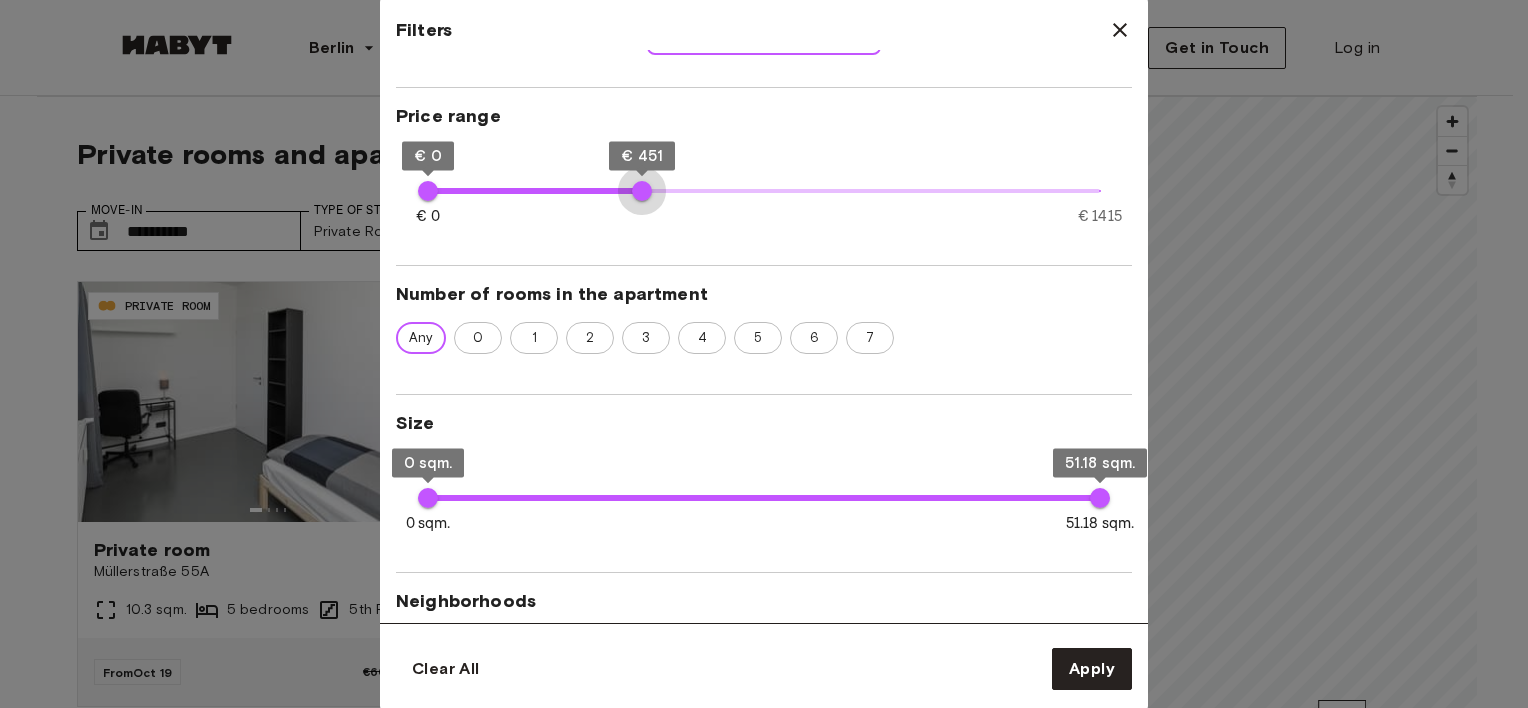 drag, startPoint x: 712, startPoint y: 176, endPoint x: 642, endPoint y: 169, distance: 70.34913 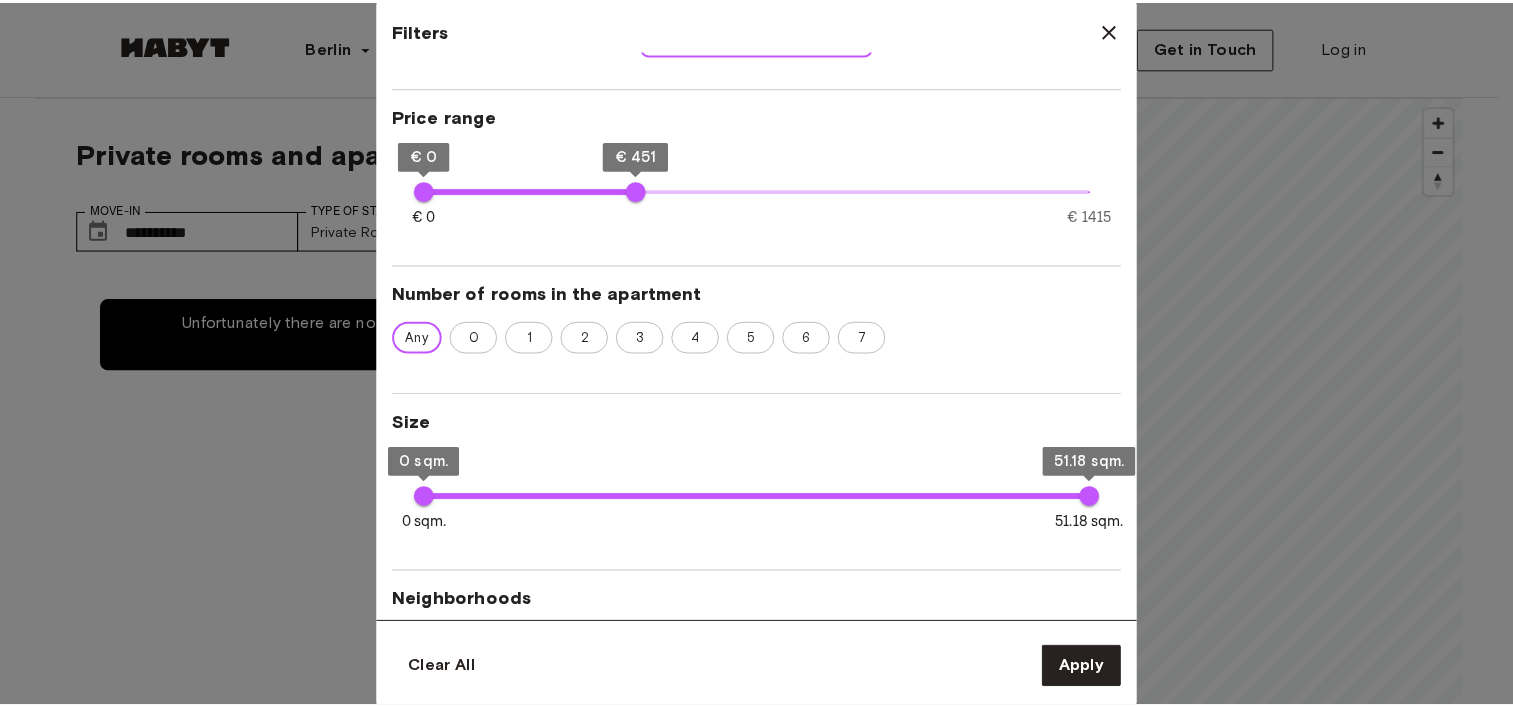 scroll, scrollTop: 0, scrollLeft: 0, axis: both 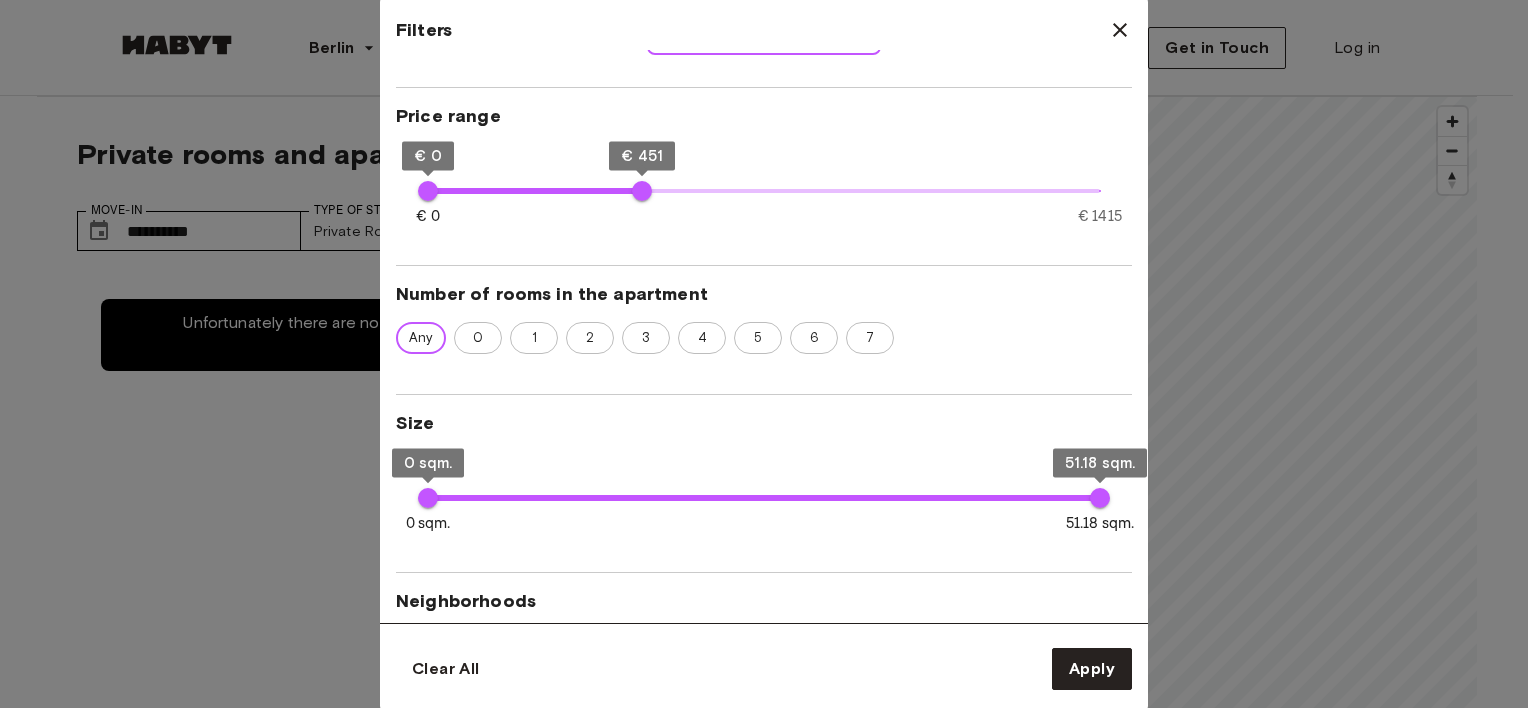 type on "**" 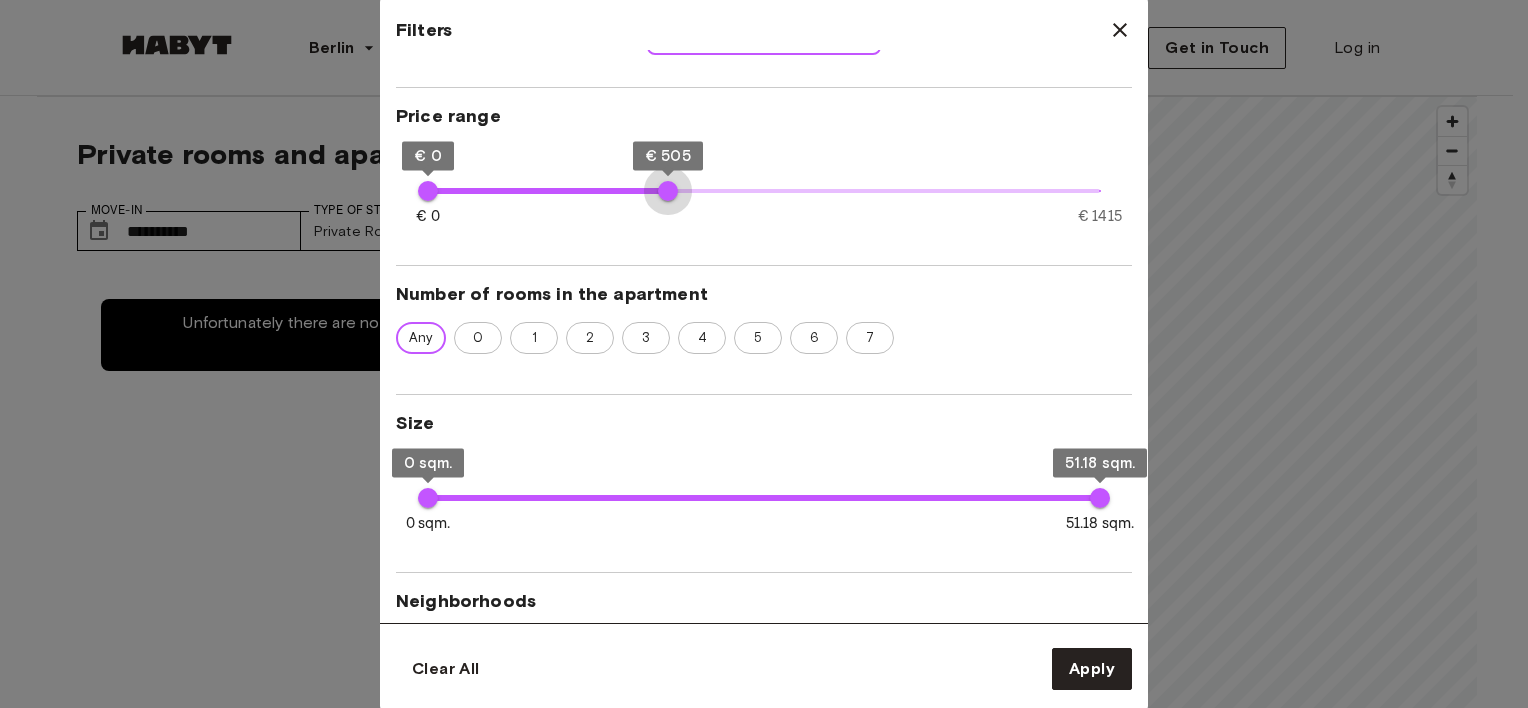 type on "***" 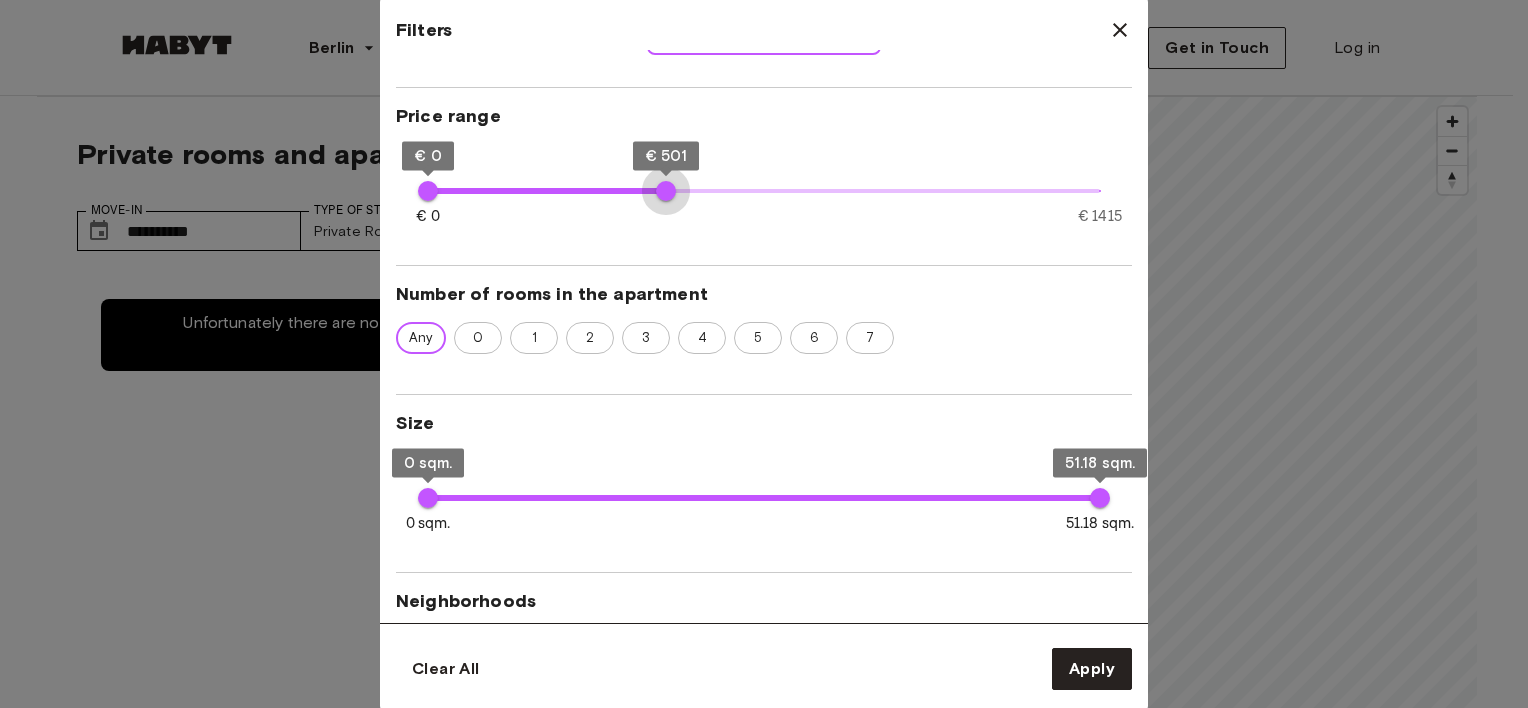 drag, startPoint x: 640, startPoint y: 188, endPoint x: 666, endPoint y: 185, distance: 26.172504 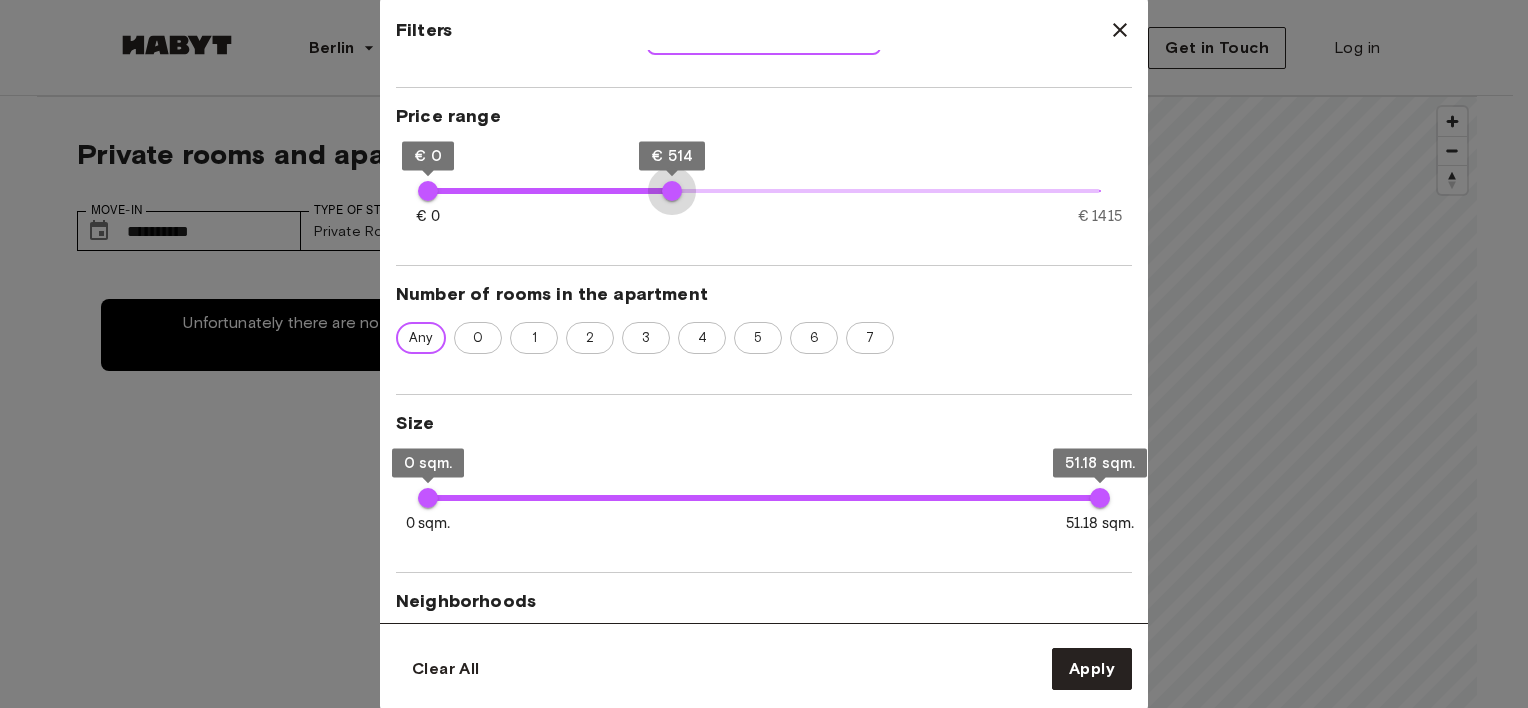 type on "***" 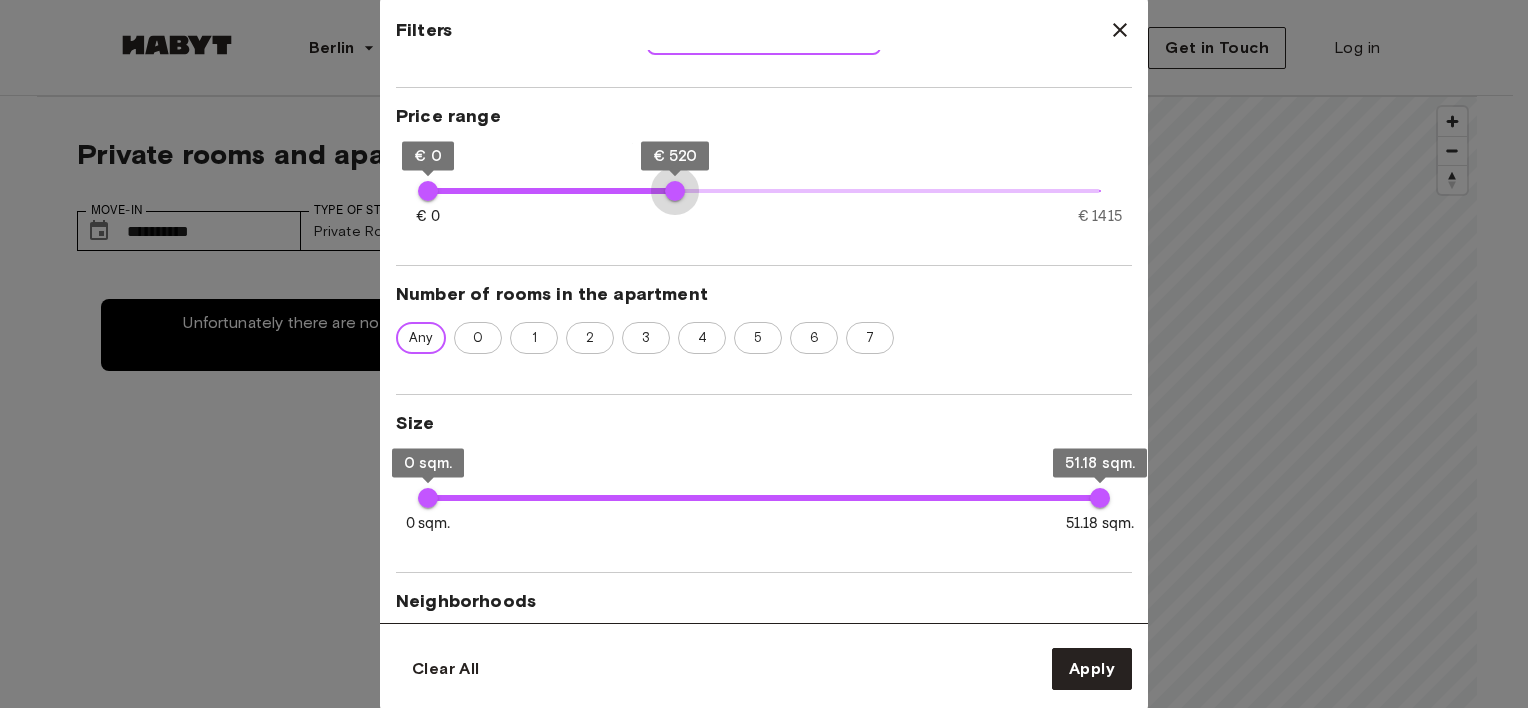 click on "€ 520" at bounding box center (675, 191) 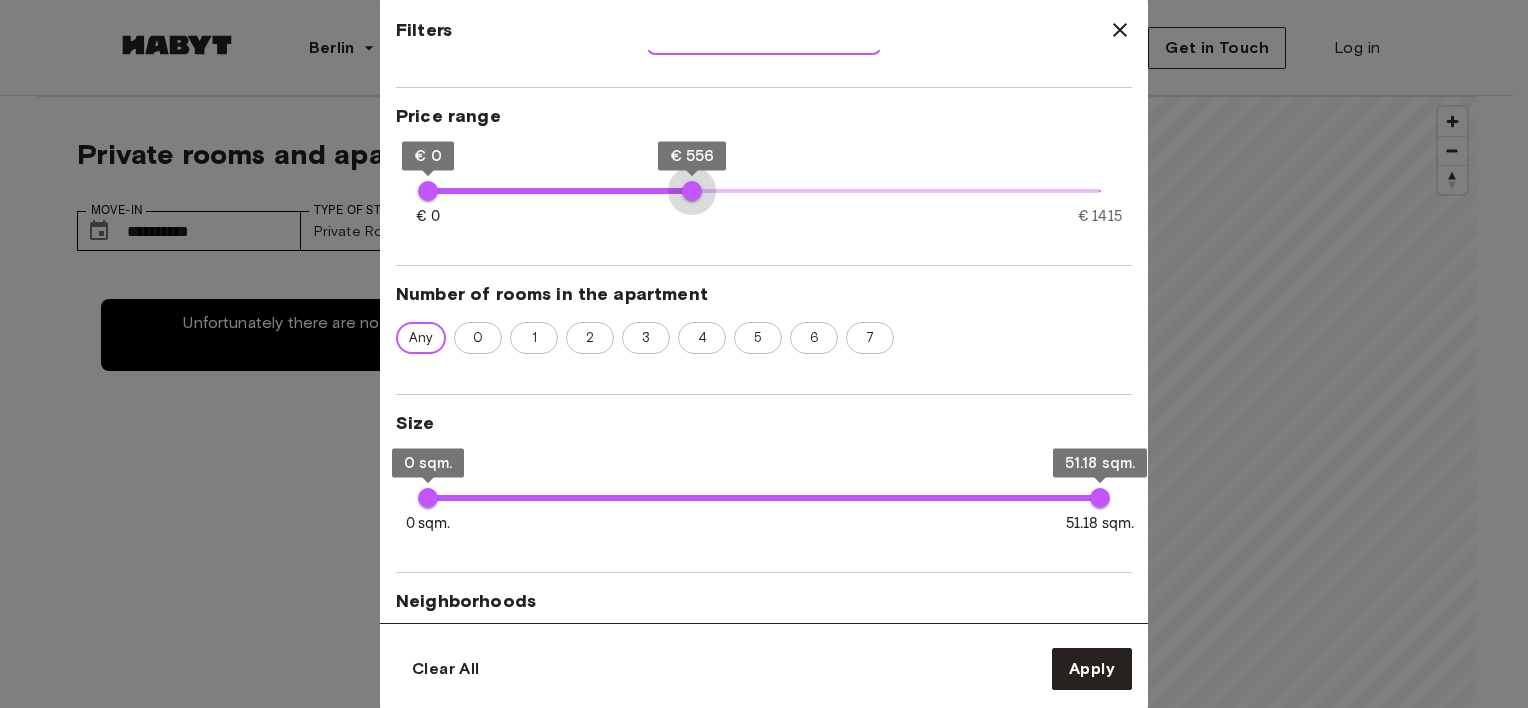 drag, startPoint x: 675, startPoint y: 186, endPoint x: 692, endPoint y: 189, distance: 17.262676 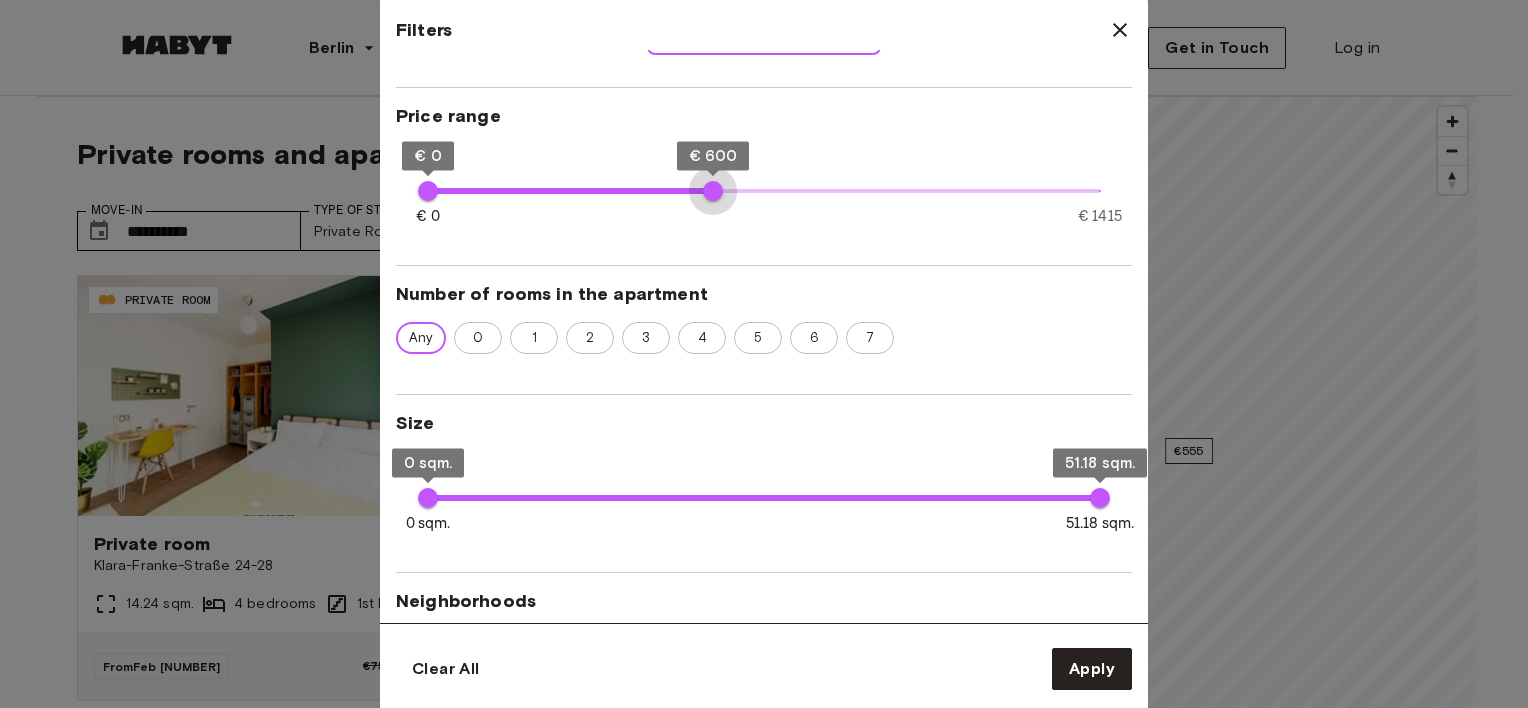 type on "***" 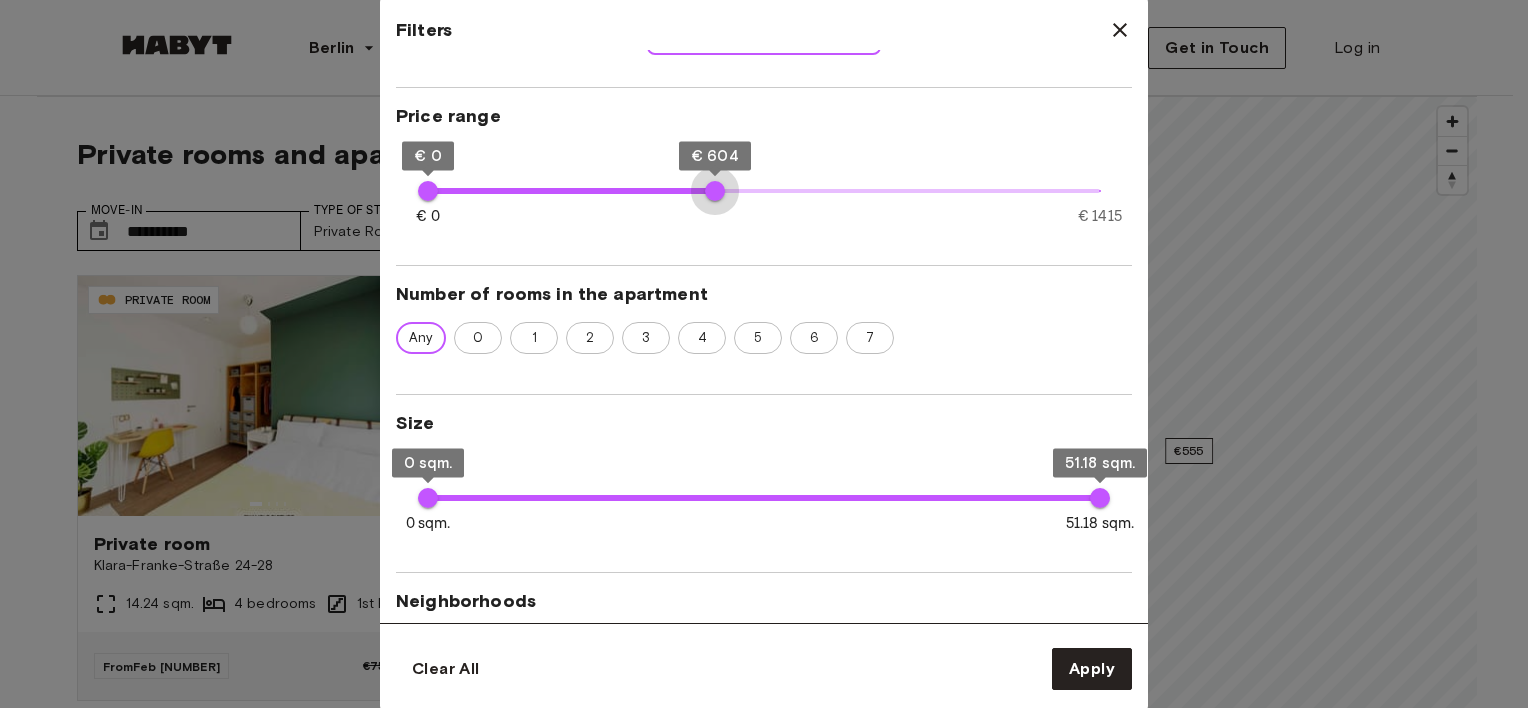 drag, startPoint x: 692, startPoint y: 189, endPoint x: 715, endPoint y: 192, distance: 23.194826 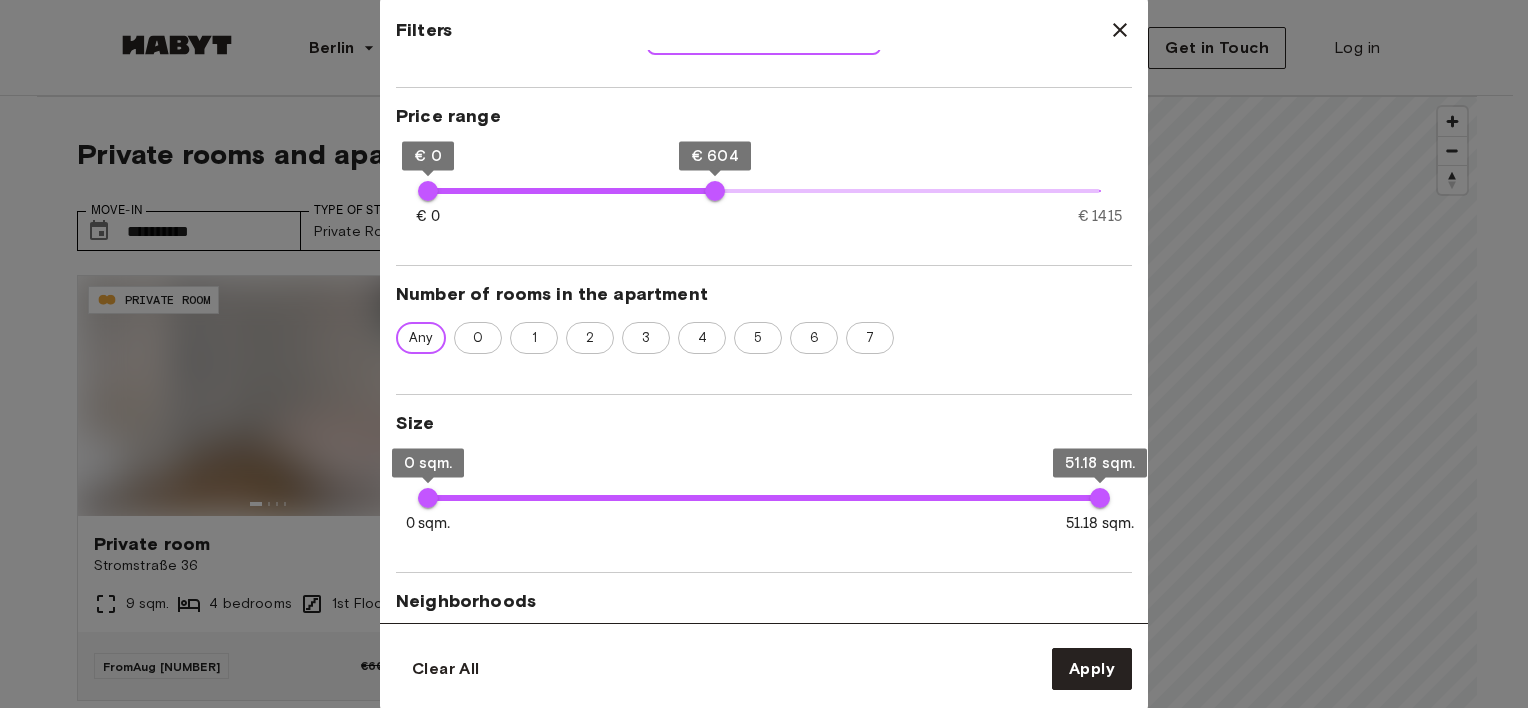 type on "**" 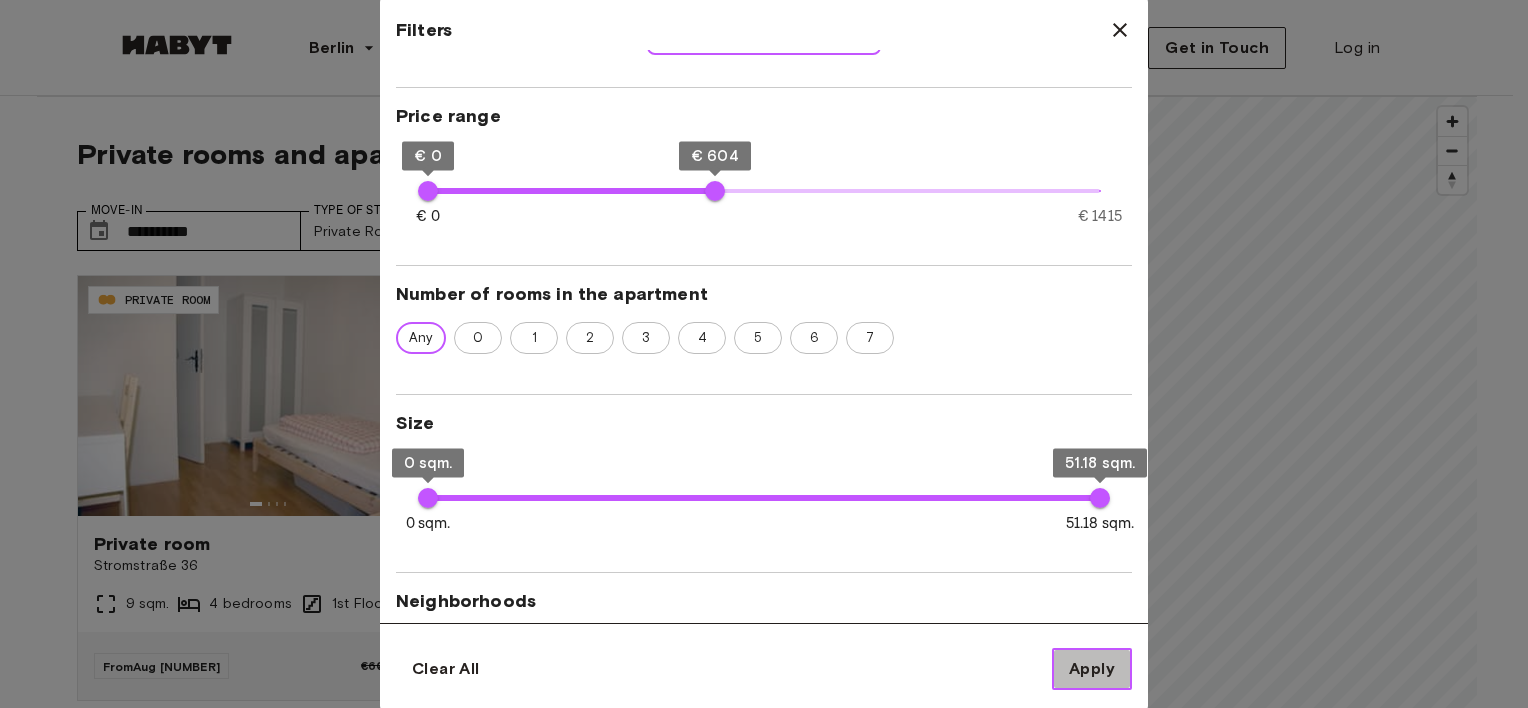 click on "Apply" at bounding box center [1092, 669] 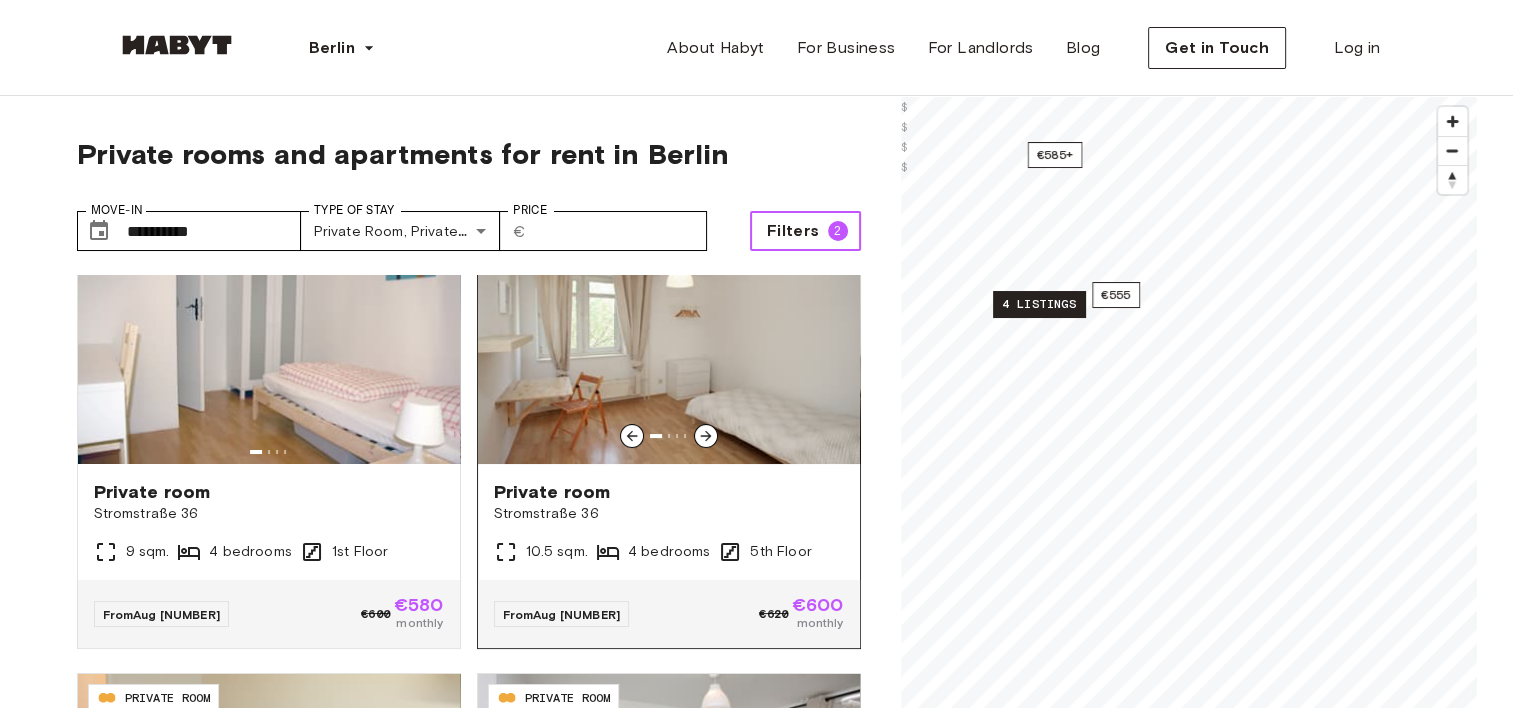scroll, scrollTop: 0, scrollLeft: 0, axis: both 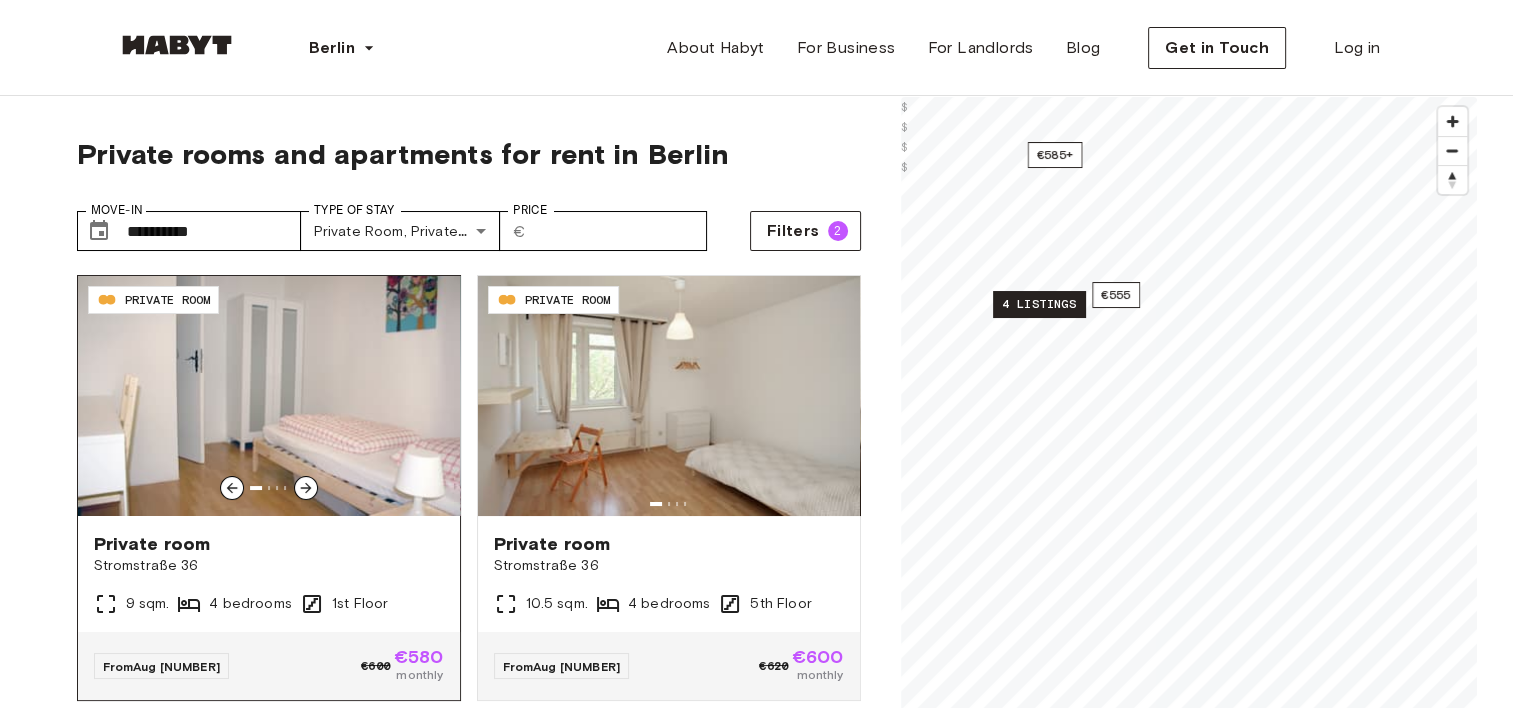 click 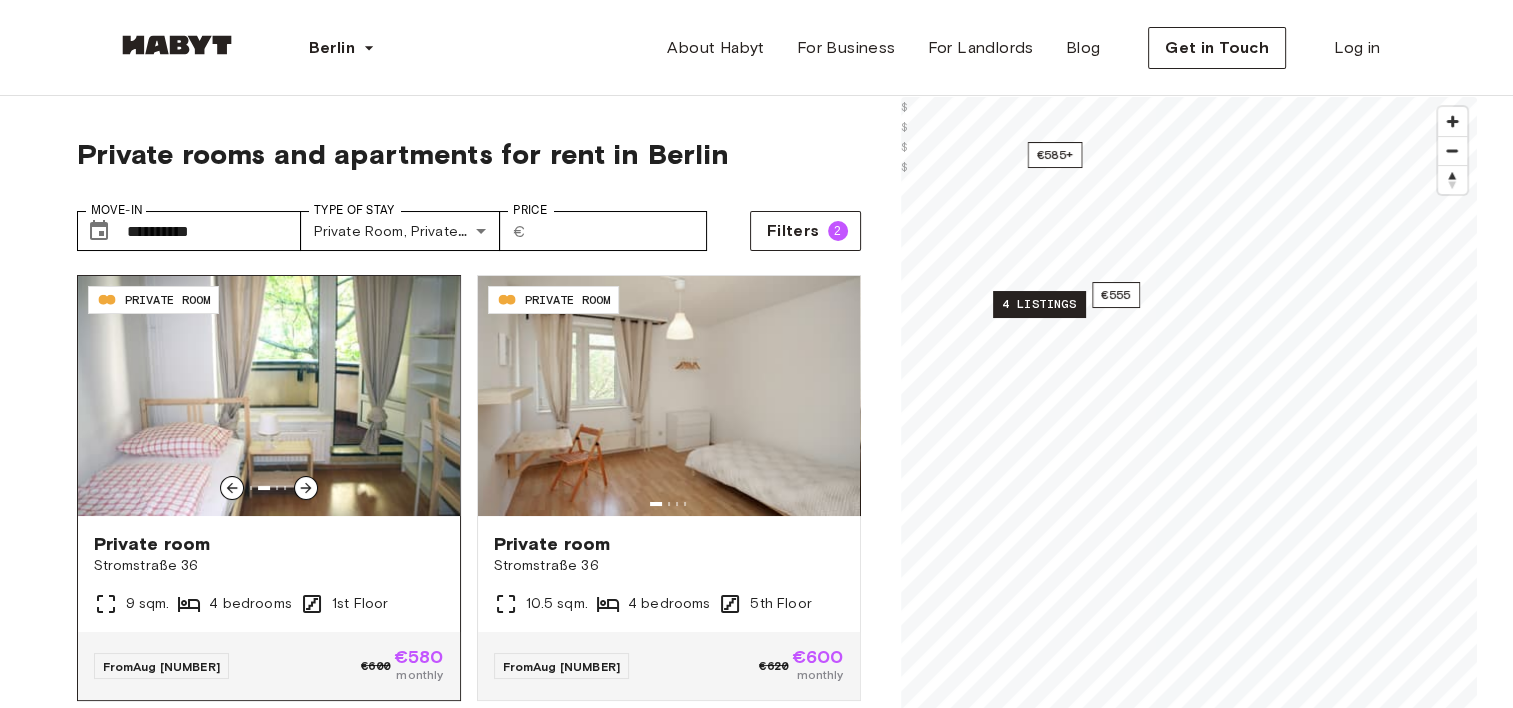 click 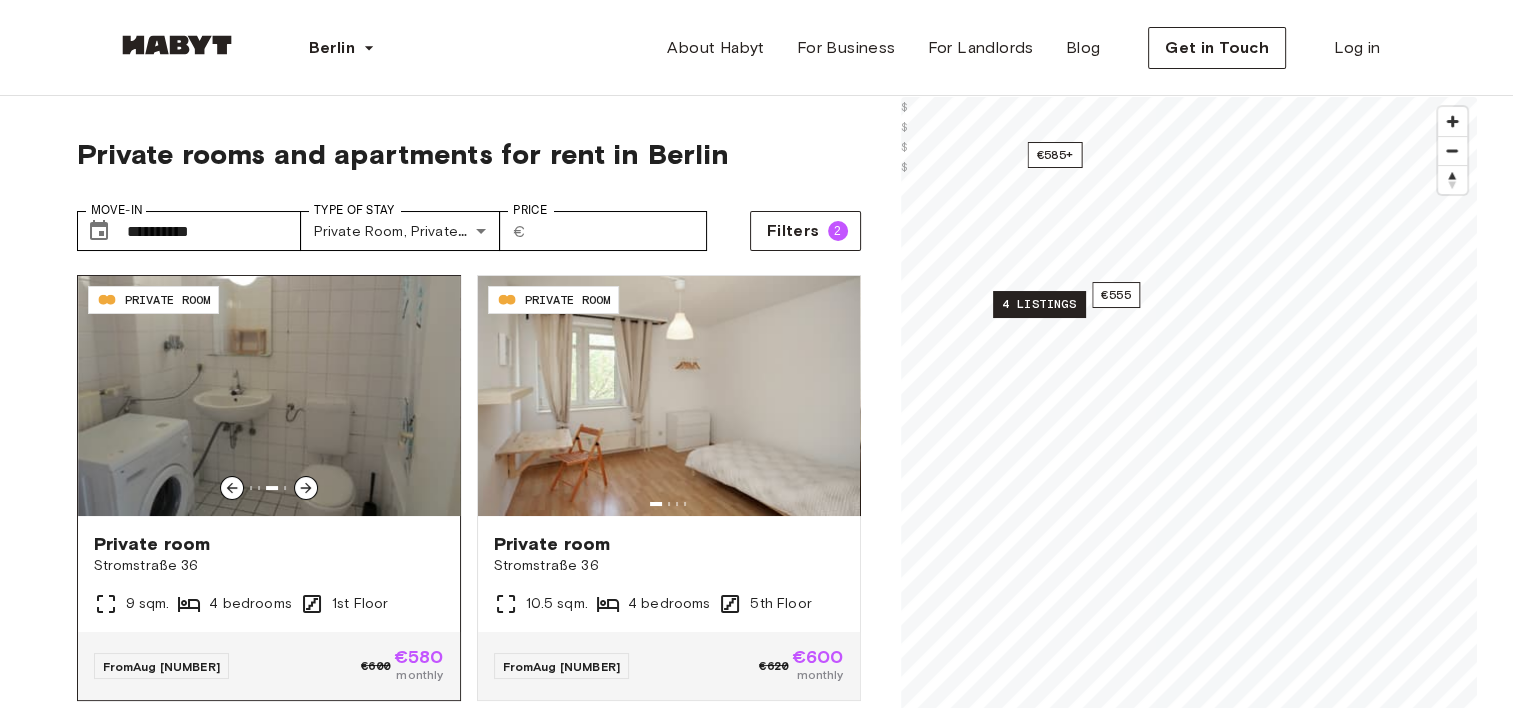 click 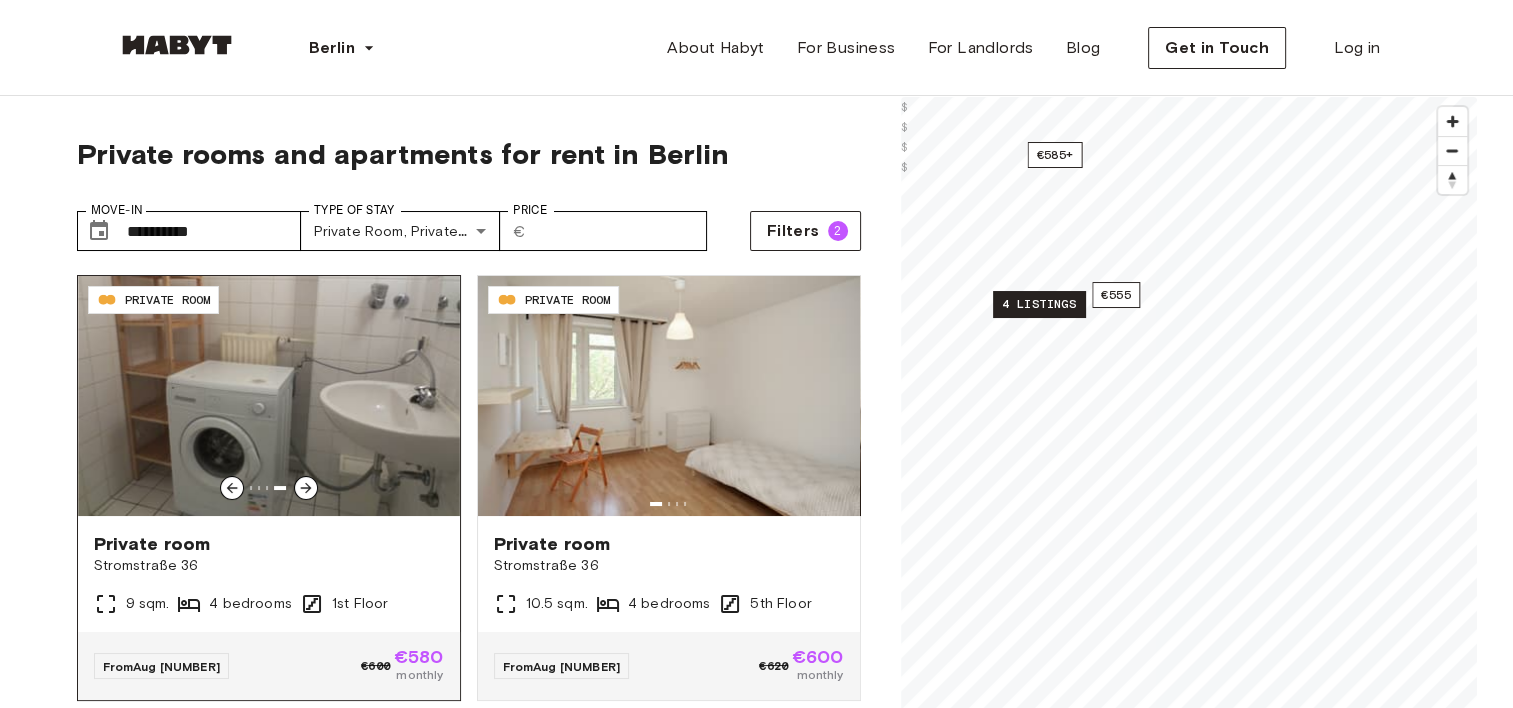click 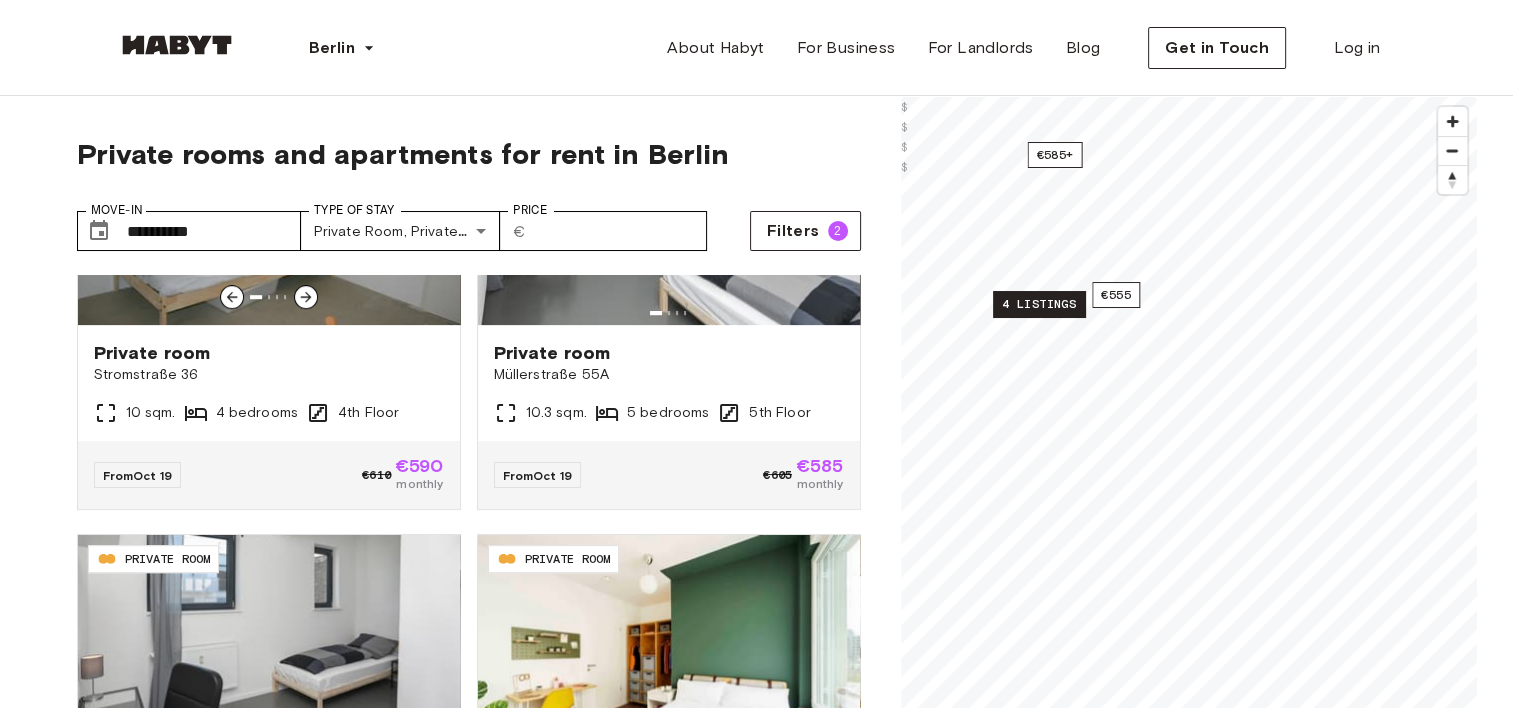 scroll, scrollTop: 1121, scrollLeft: 0, axis: vertical 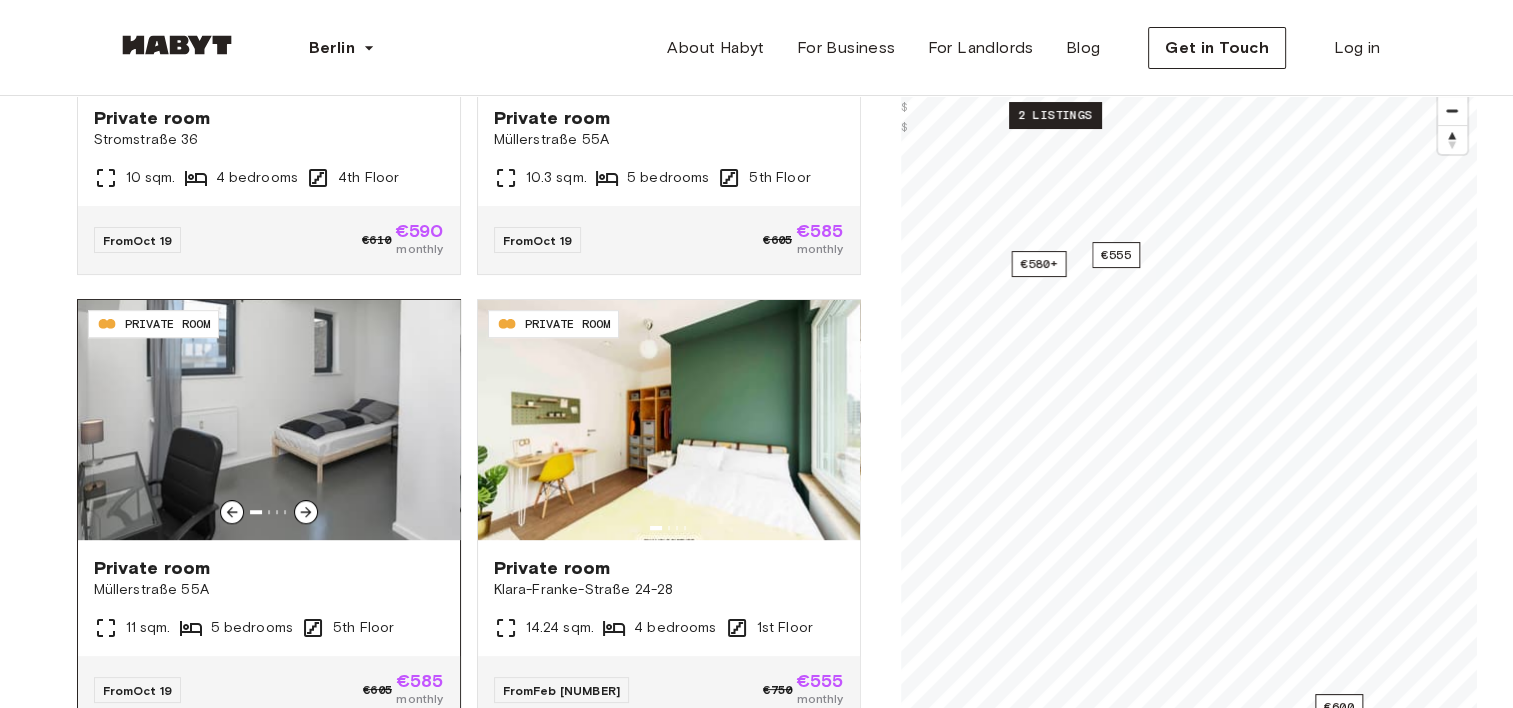 click 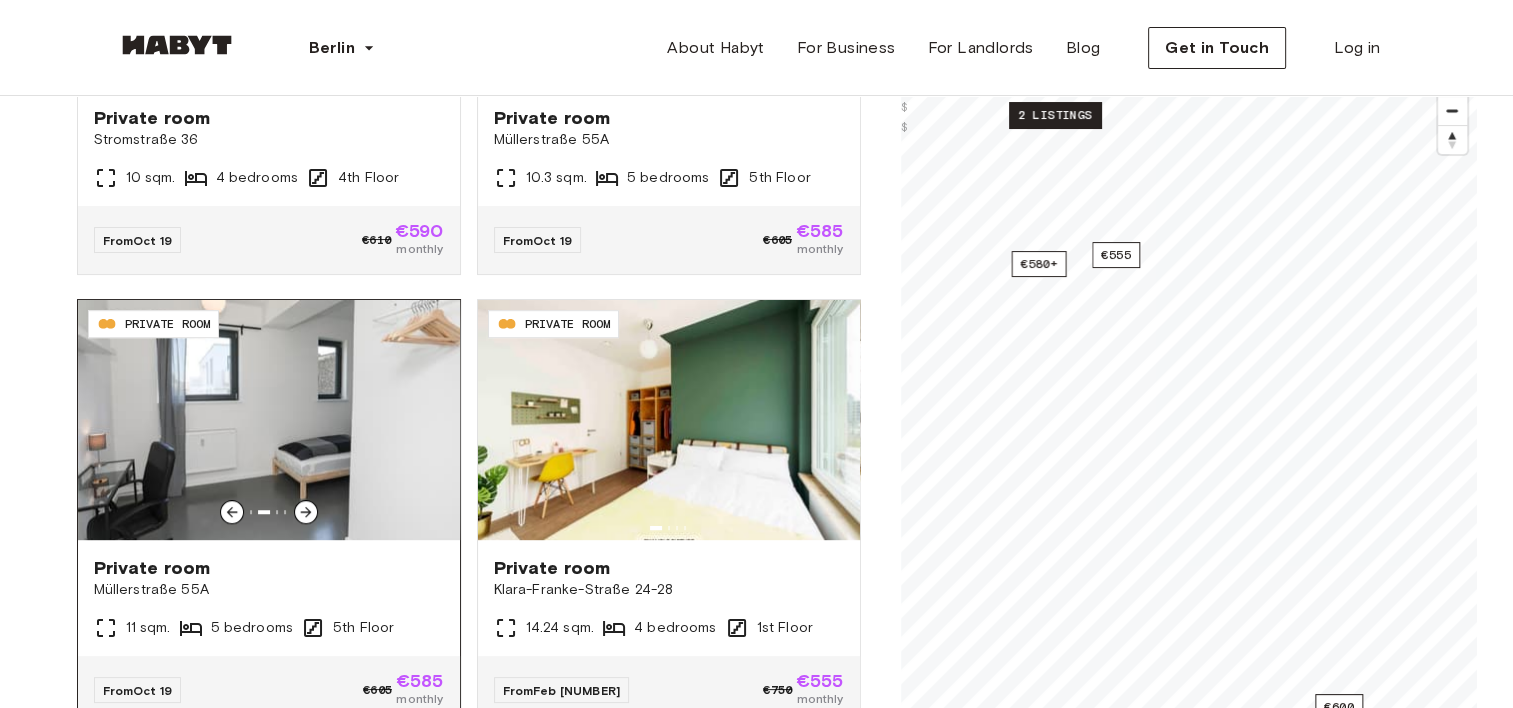 click 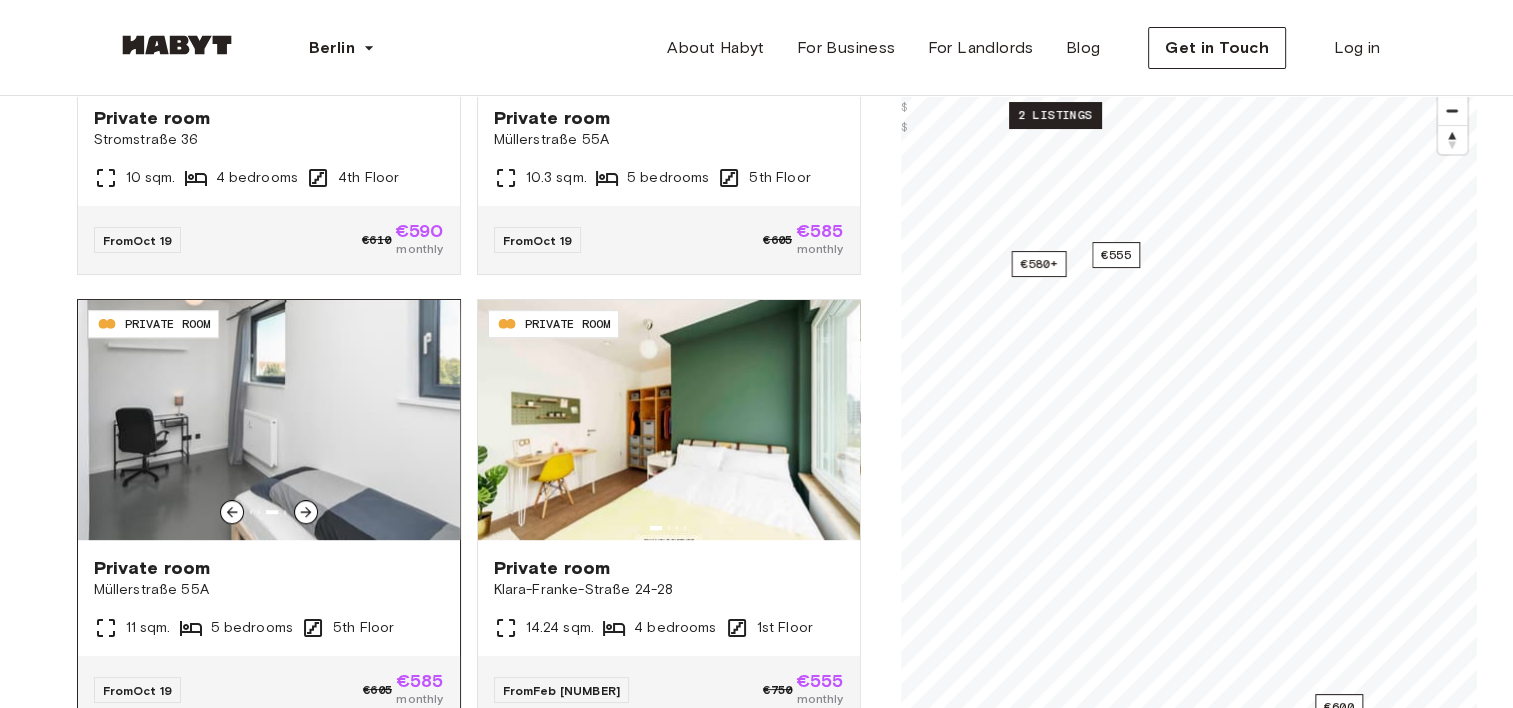 click 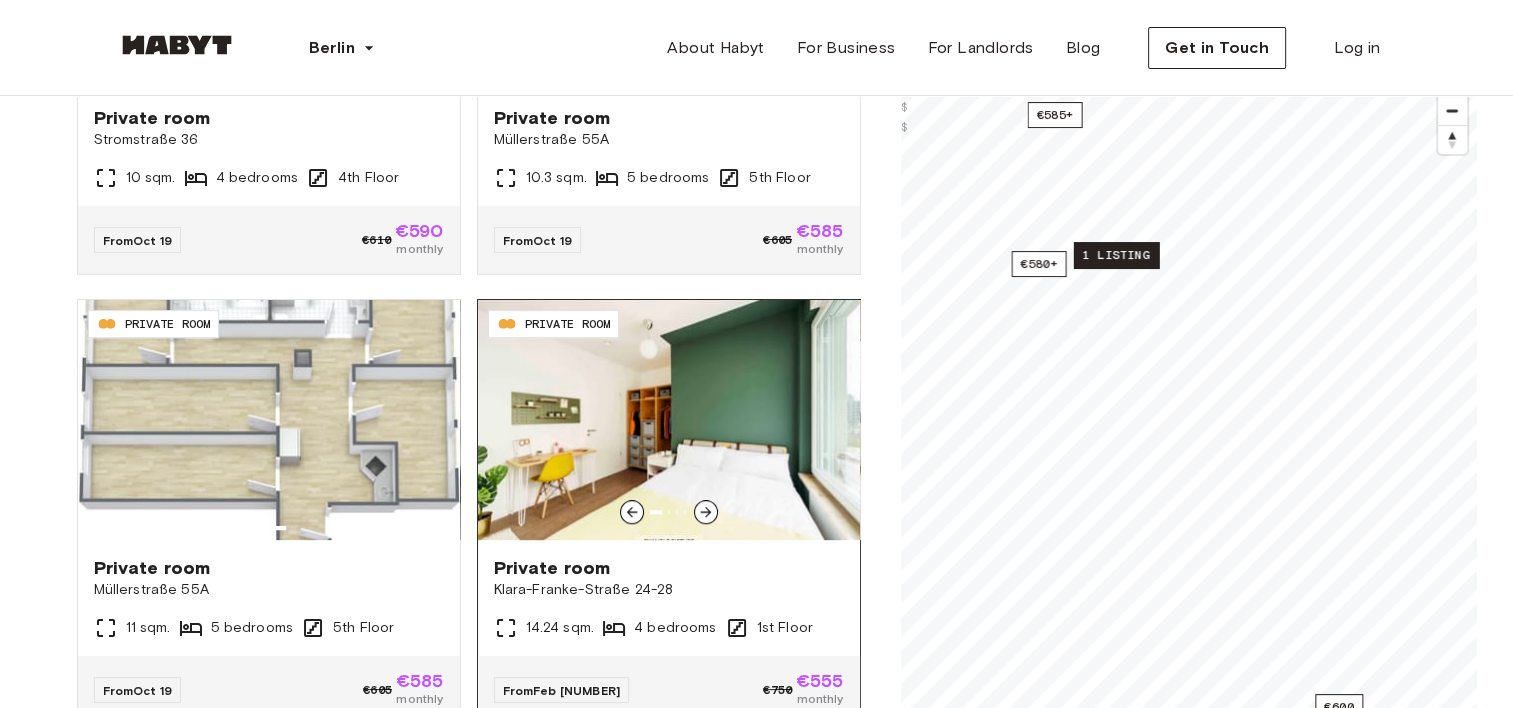 click 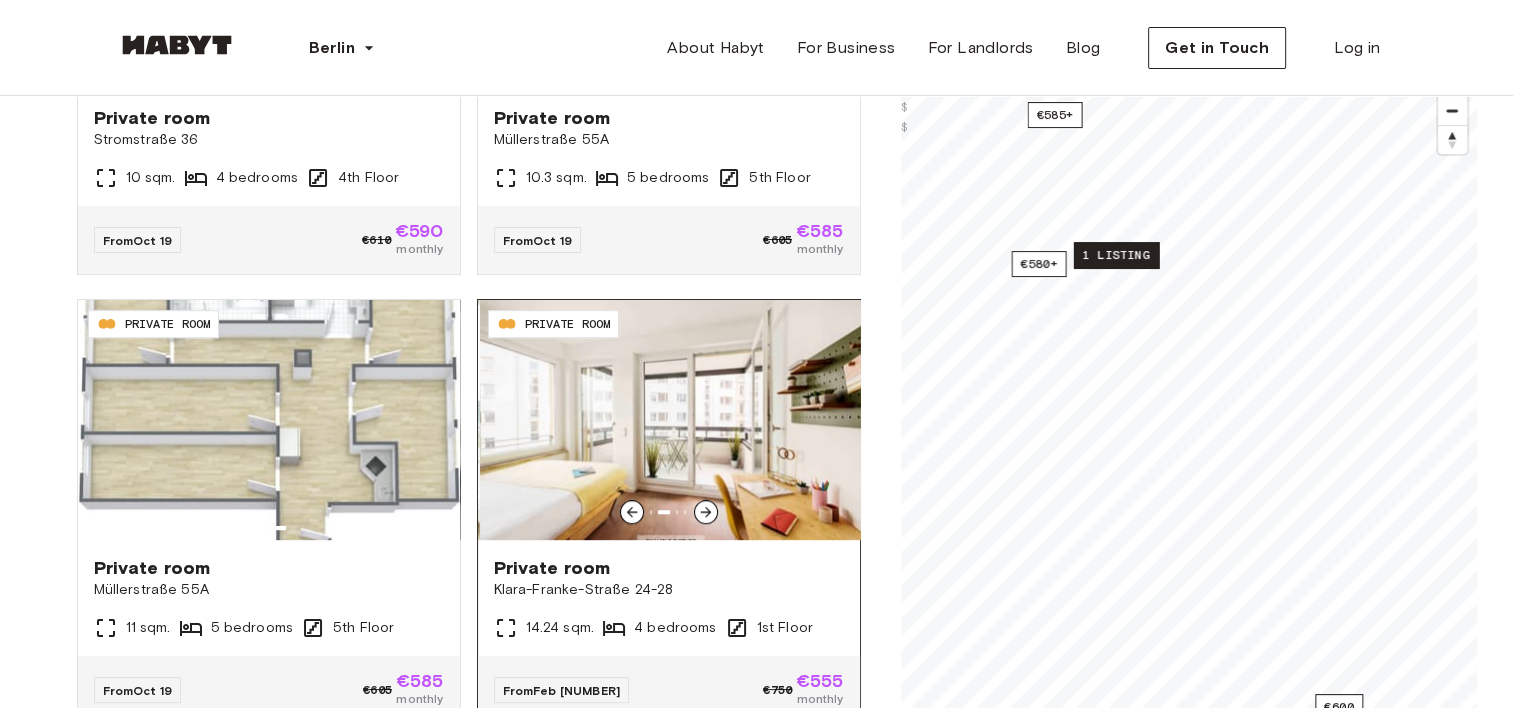click 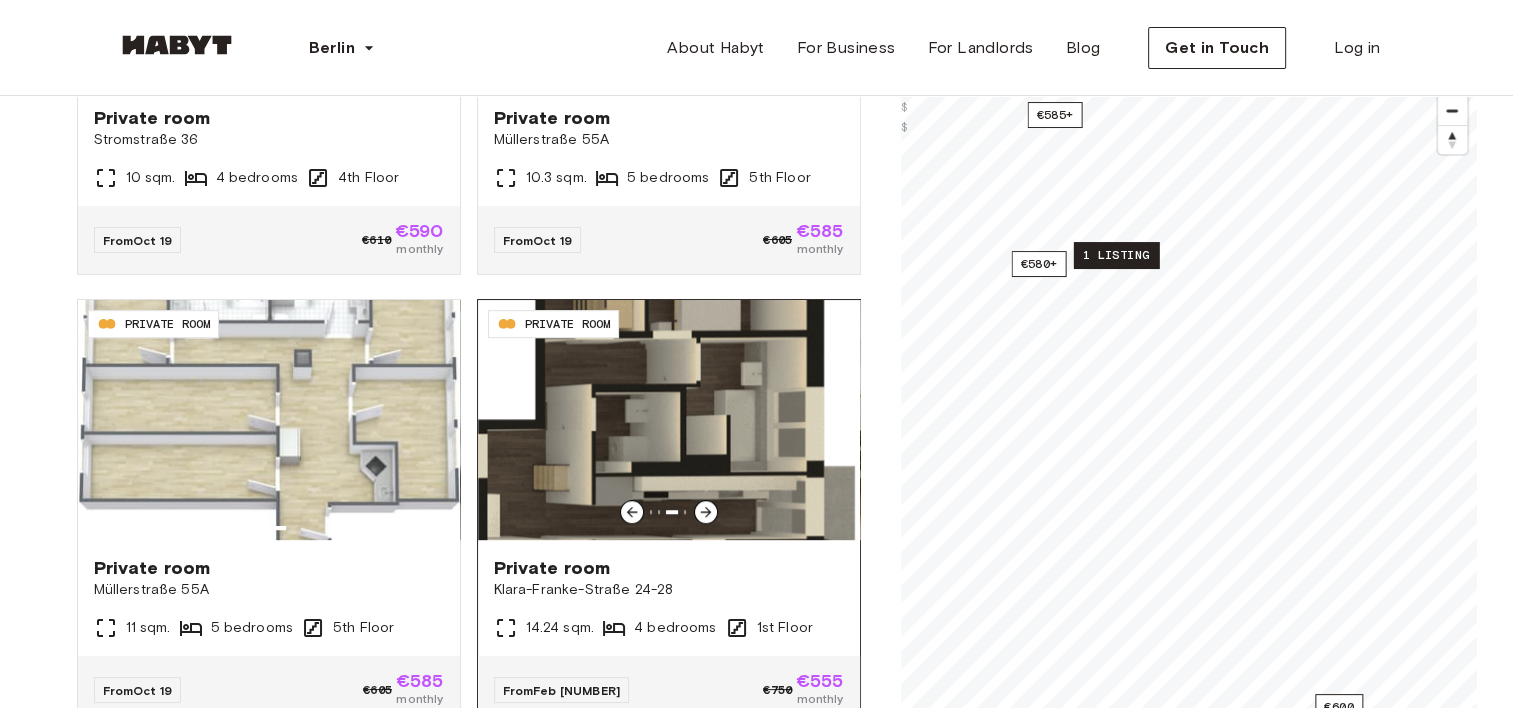 click 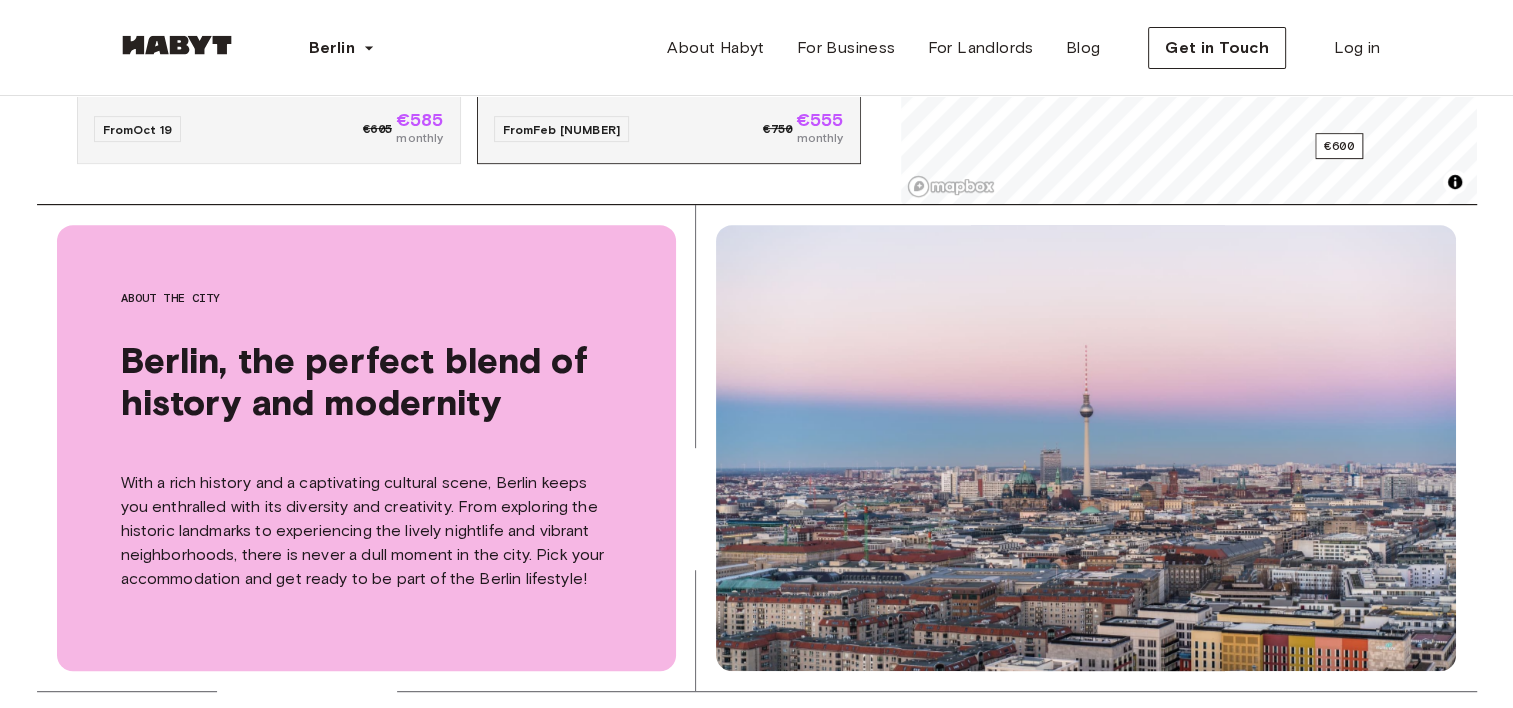 scroll, scrollTop: 0, scrollLeft: 0, axis: both 